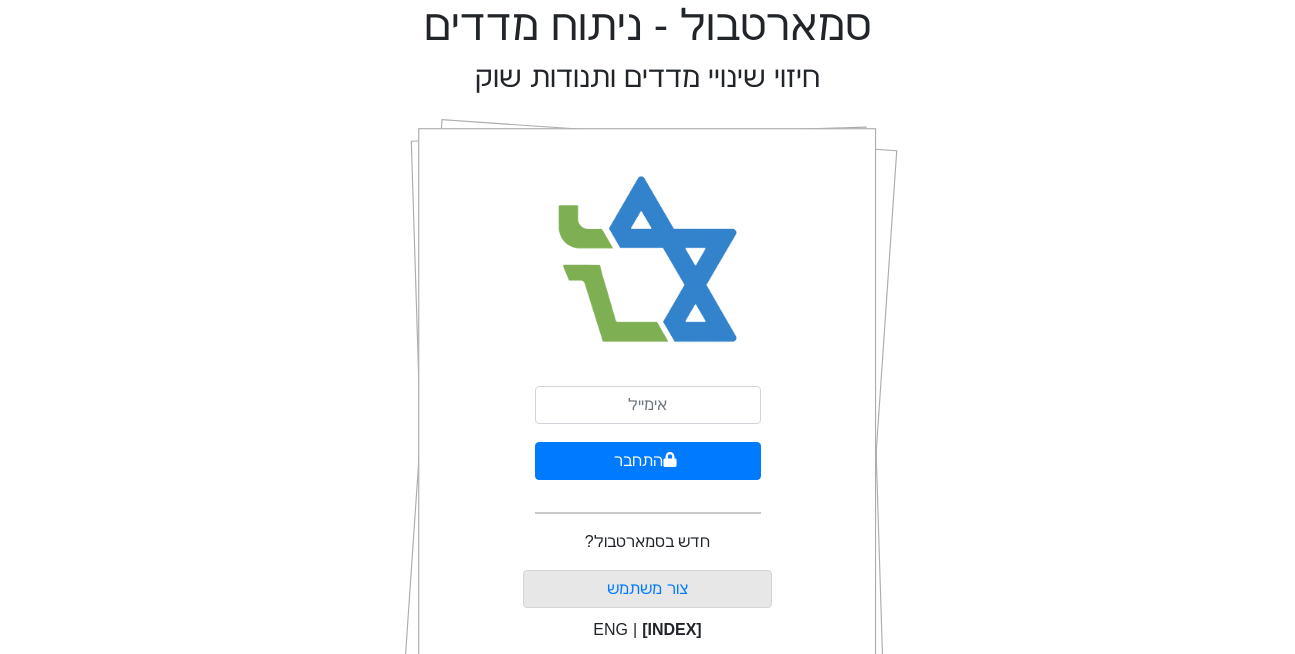 scroll, scrollTop: 0, scrollLeft: 0, axis: both 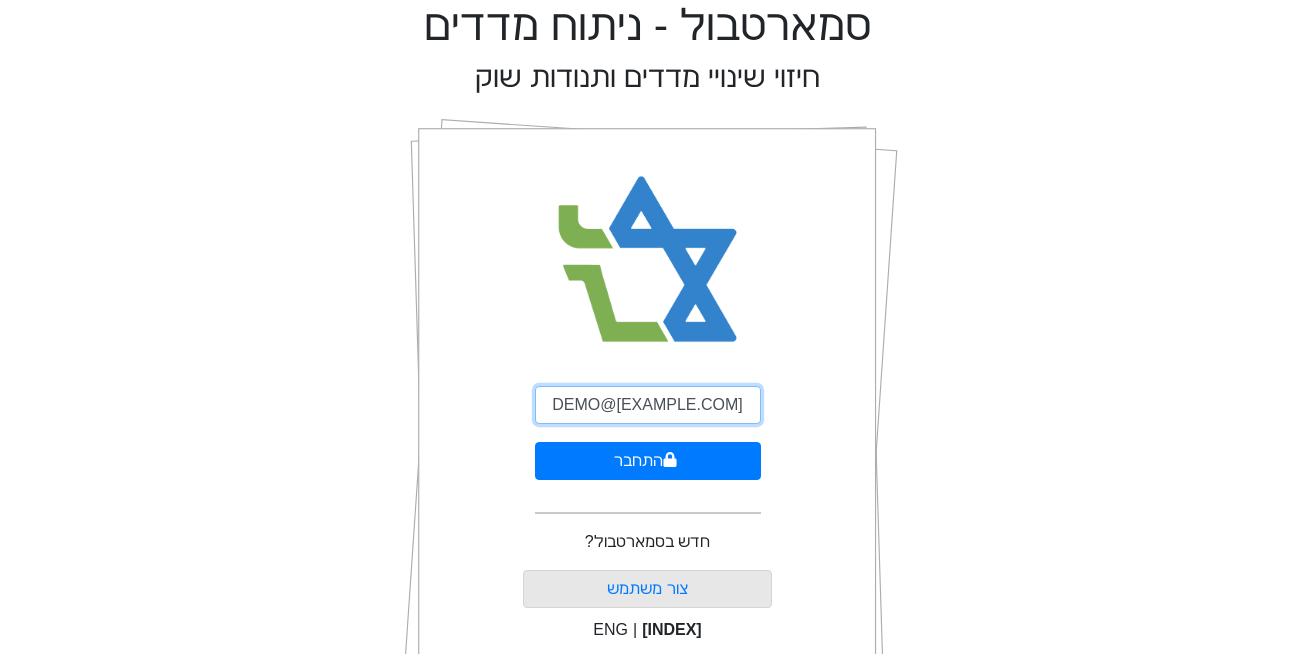click on "DEMO@[EXAMPLE.COM]" at bounding box center (648, 405) 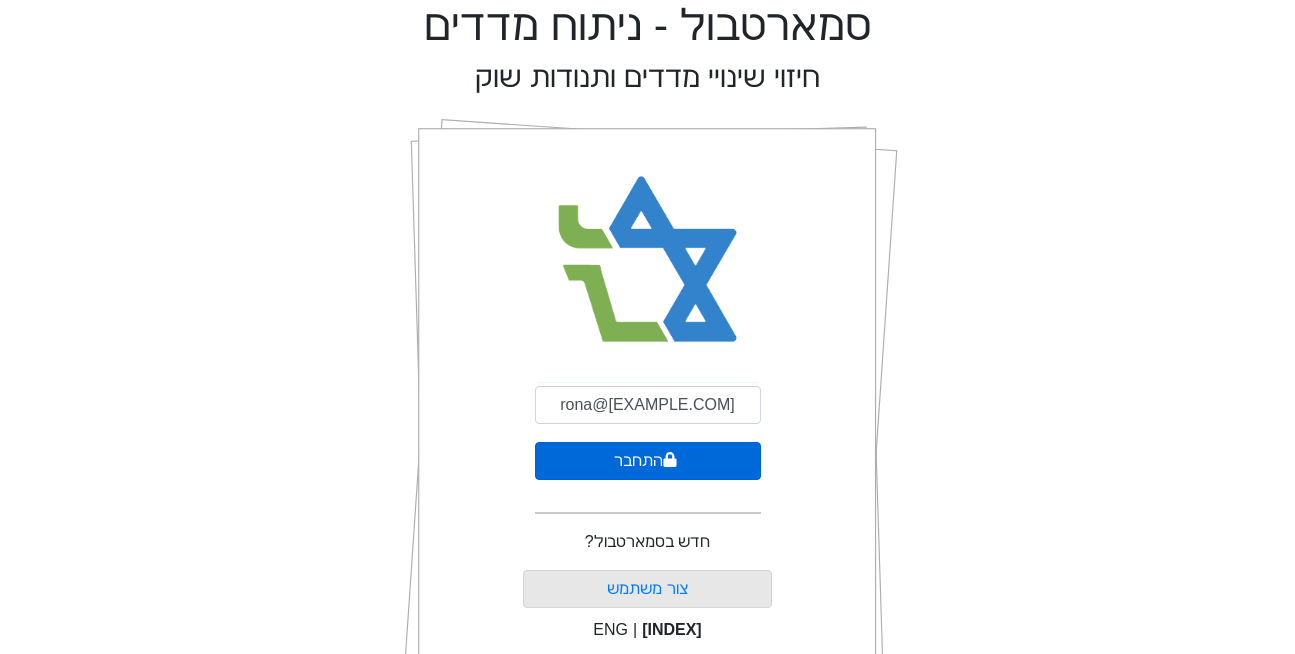 click on "התחבר" at bounding box center (648, 461) 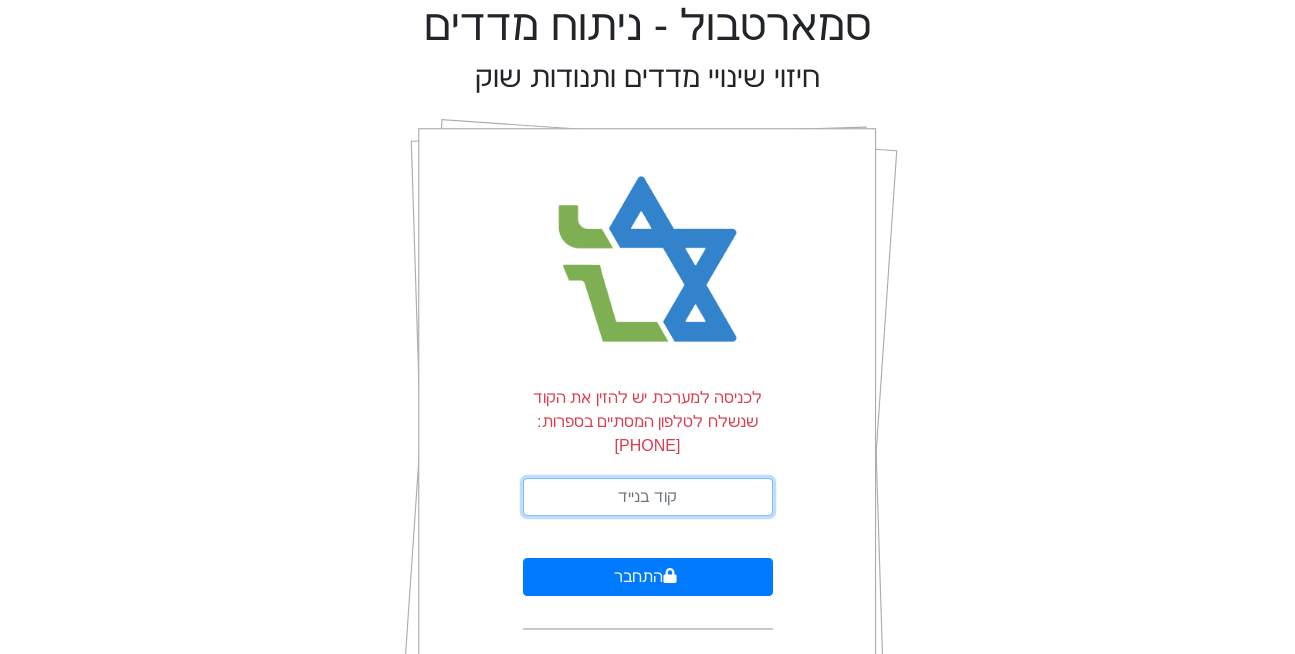 click at bounding box center [648, 497] 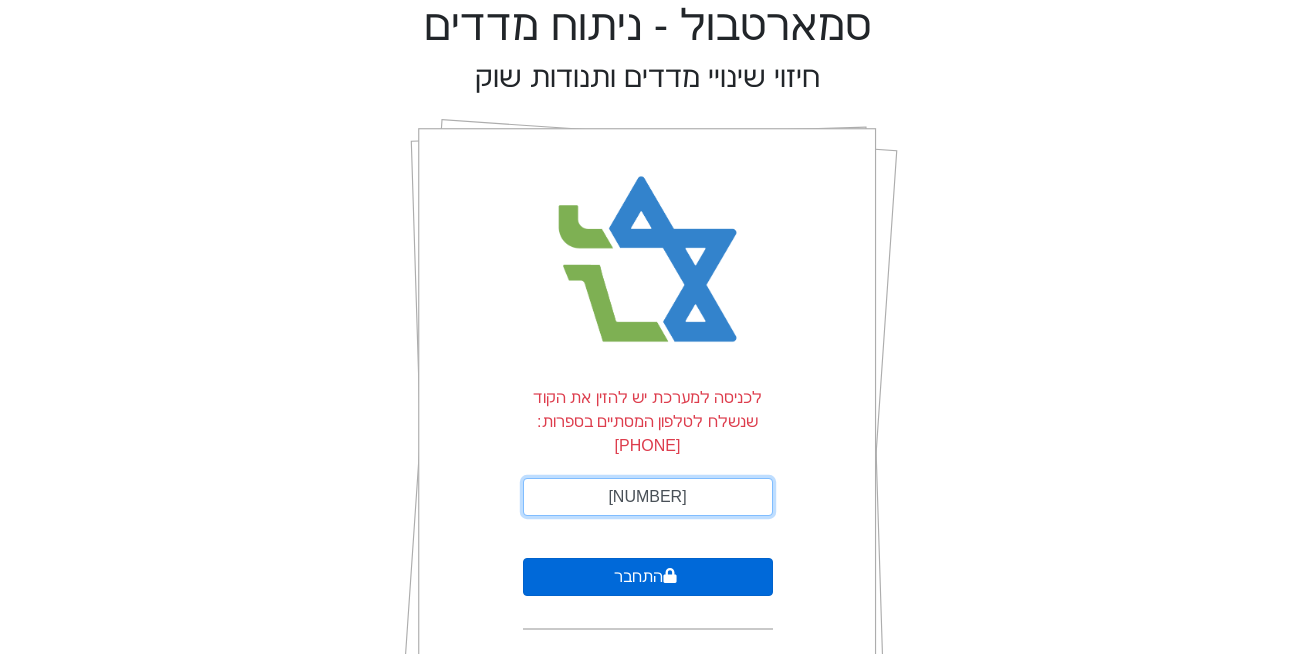 type on "[NUMBER]" 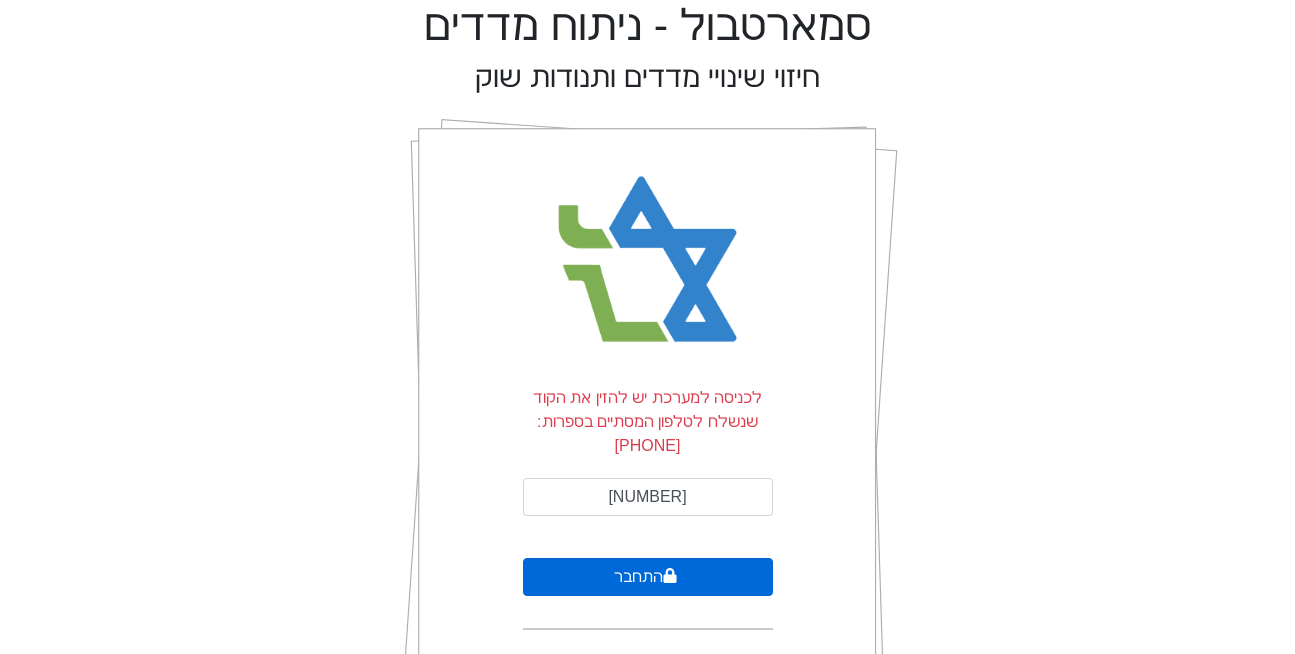 click on "התחבר" at bounding box center (648, 577) 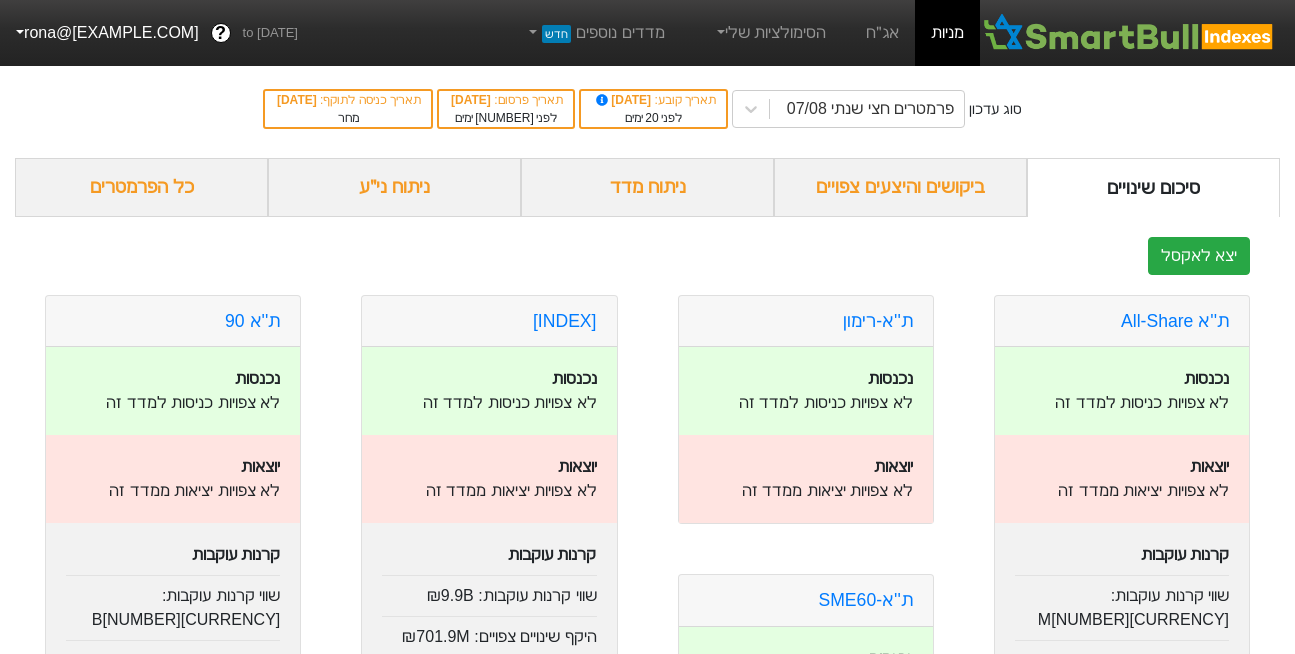 click on "ת"א-35 נכנסות לא צפויות כניסות למדד זה   יוצאות לא צפויות יציאות ממדד זה   קרנות עוקבות שווי קרנות עוקבות :   ₪9.9B היקף שינויים צפויים :   ₪701.9M ת"א-90 ו-CAP 2% SME60 נכנסות לא צפויות כניסות למדד זה   יוצאות לא צפויות יציאות ממדד זה   קרנות עוקבות שווי קרנות עוקבות :   ₪10.2M היקף שינויים צפויים :   ₪1.1M ת''א-טכנולוגיה נכנסות לא צפויות כניסות למדד זה   יוצאות לא צפויות יציאות ממדד זה   קרנות עוקבות שווי קרנות עוקבות :   ₪511.4M היקף שינויים צפויים :   ₪70.2M ת''א-נפט וגז נכנסות לא צפויות כניסות למדד זה   יוצאות לא צפויות יציאות ממדד זה   קרנות עוקבות שווי קרנות עוקבות :   ₪595.1M :   ₪43.7M ת''א-מעלה" at bounding box center [489, 1898] 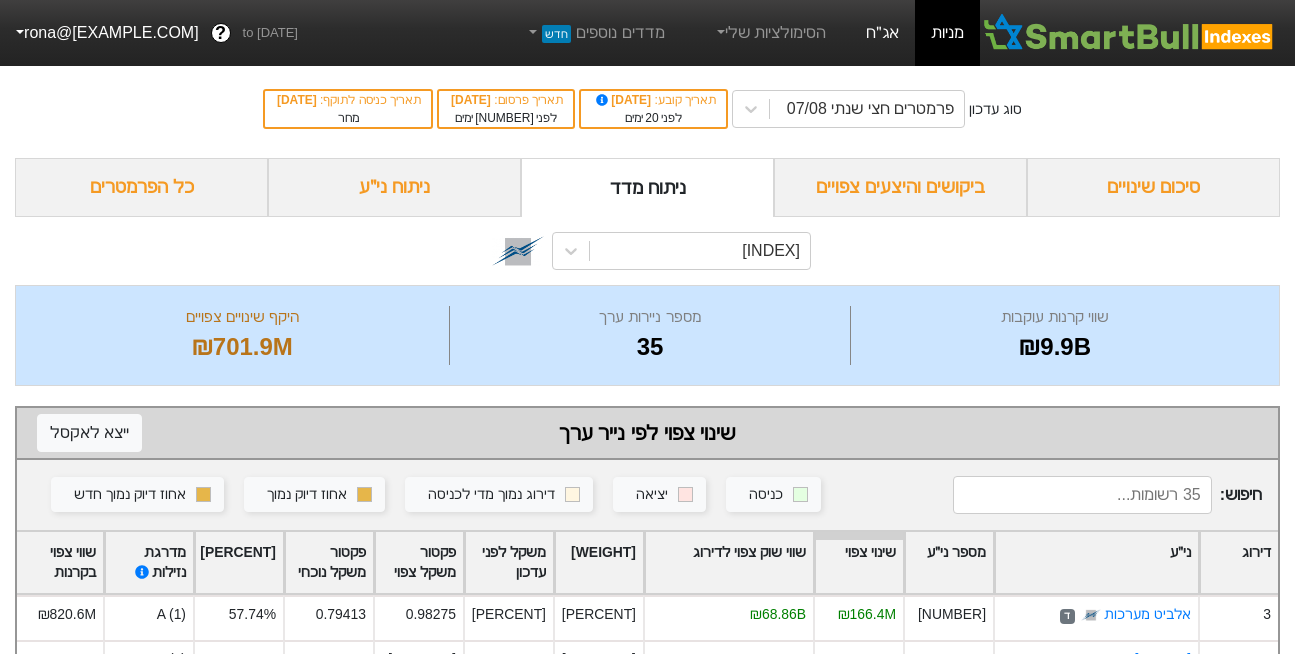 click on "אג״ח" at bounding box center (882, 33) 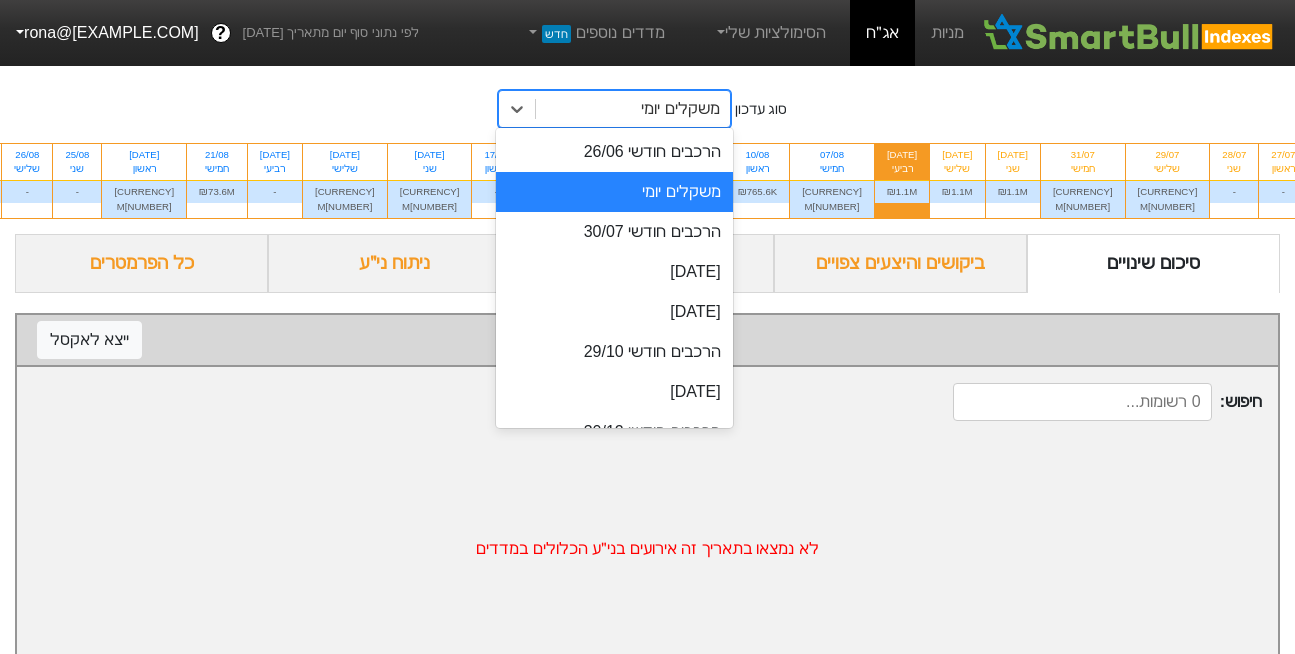 click on "משקלים יומי" at bounding box center [680, 109] 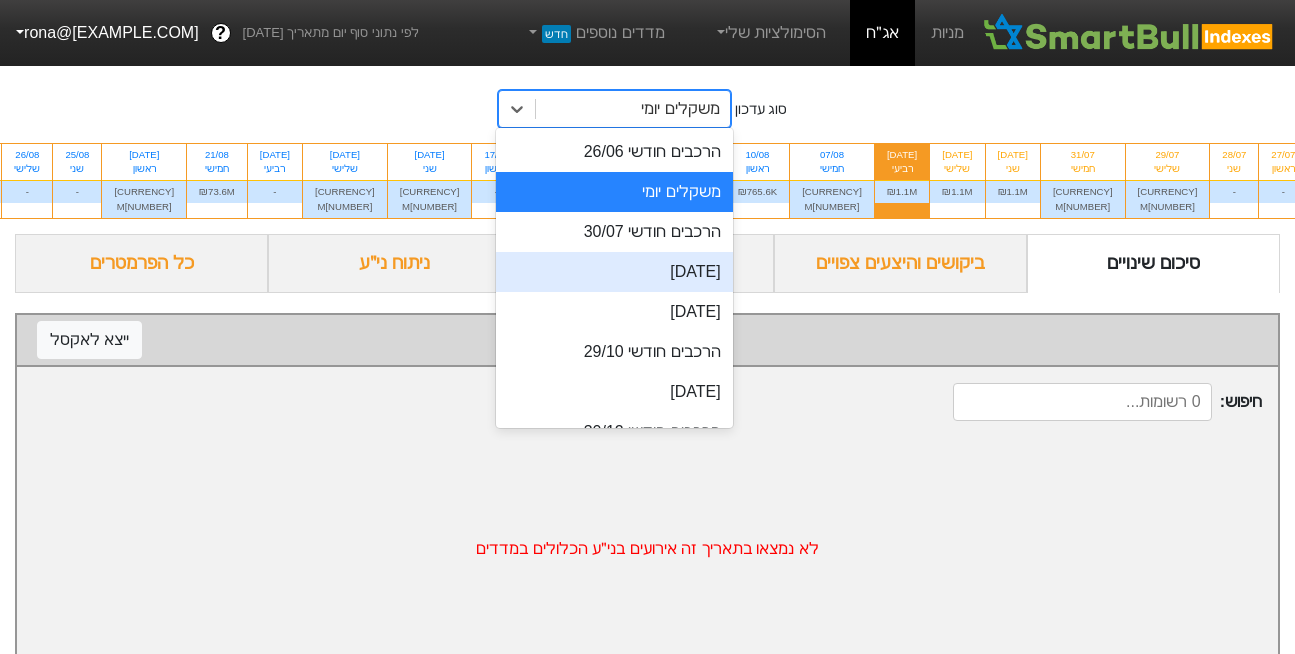 click on "[DATE]" at bounding box center [614, 272] 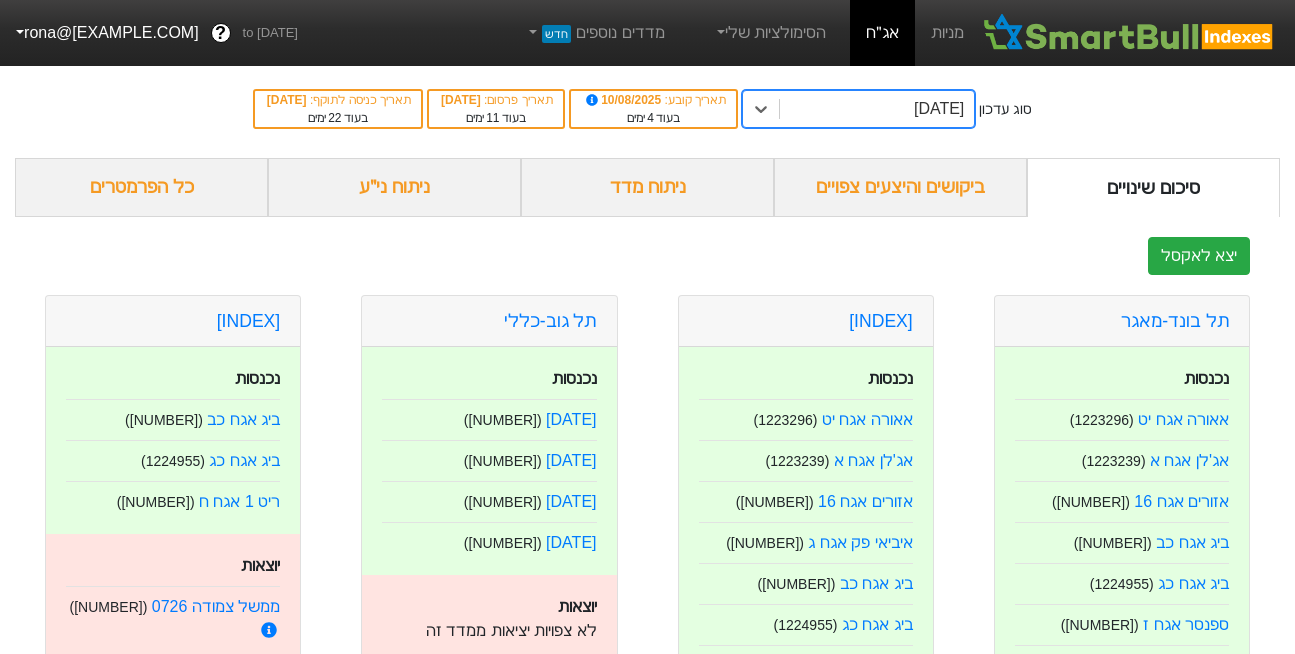 click on "[DATE]" at bounding box center (939, 109) 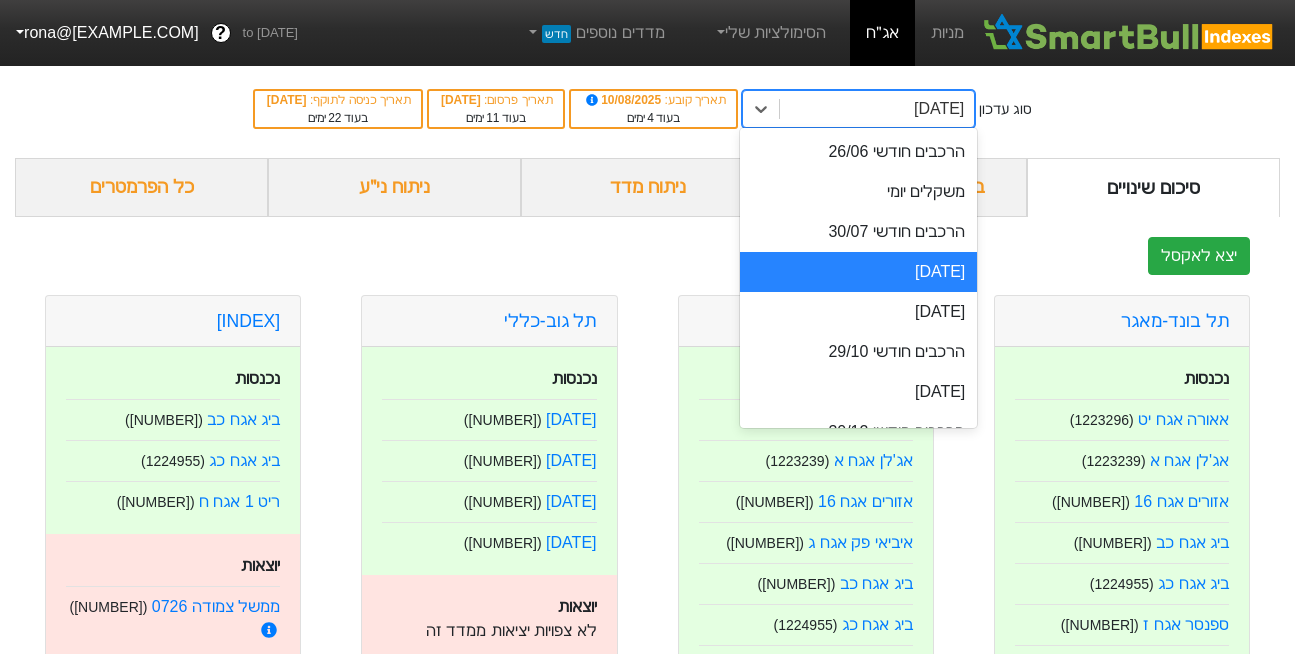 click on "[DATE]" at bounding box center (858, 272) 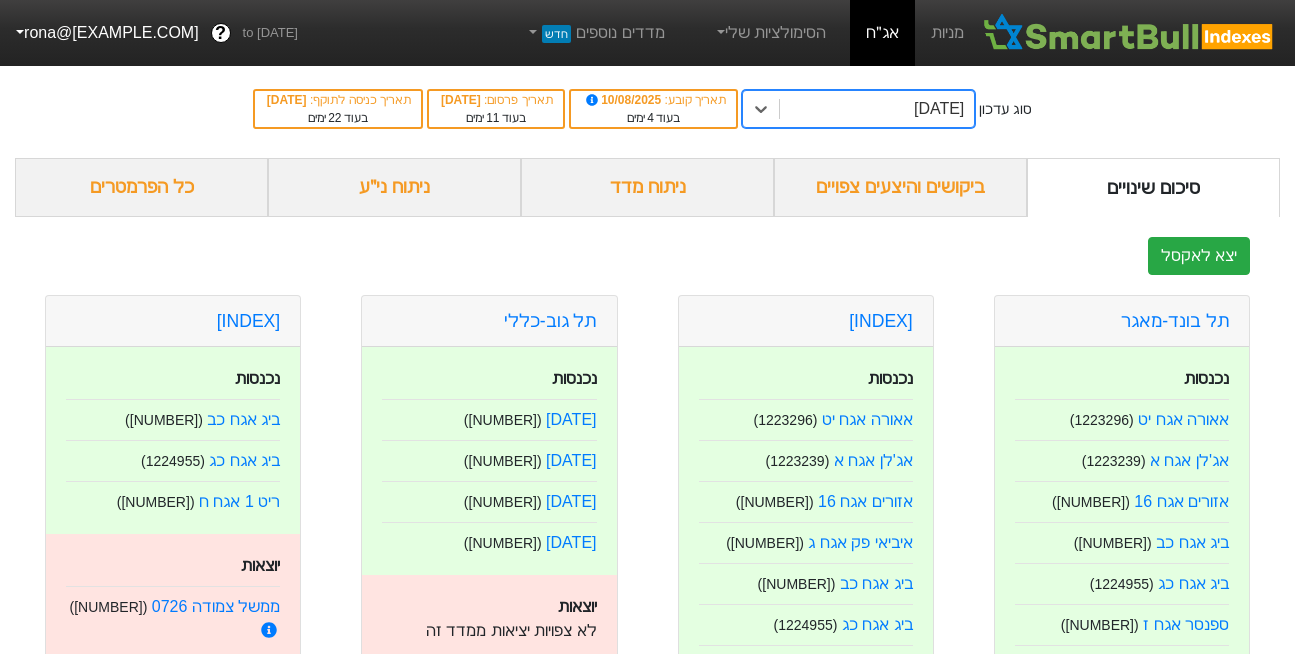 click on "[DATE]" at bounding box center [877, 109] 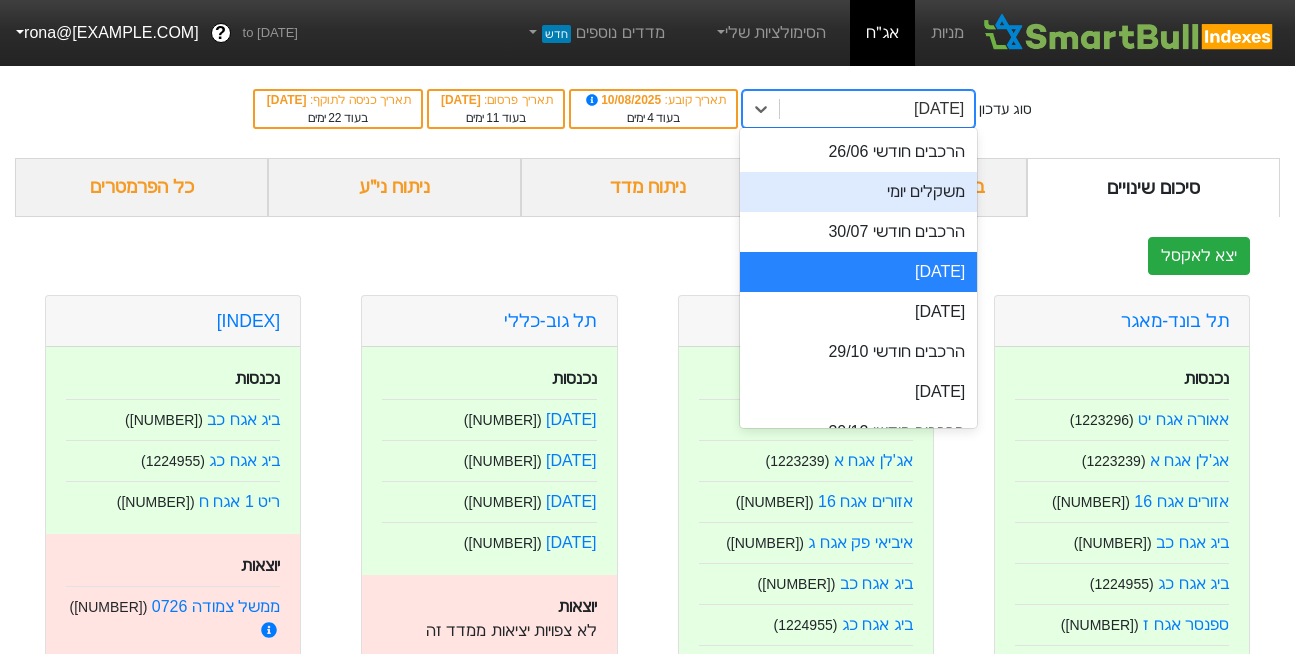 click on "משקלים יומי" at bounding box center [858, 192] 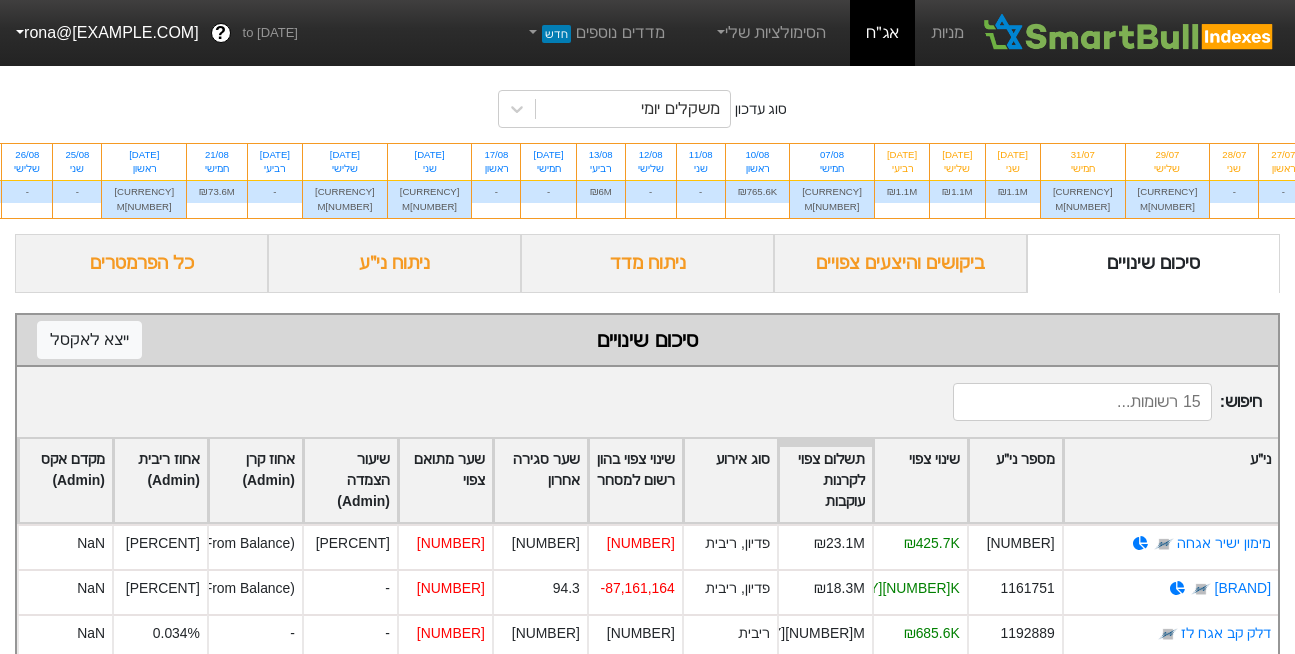 click on "rona@[EXAMPLE.COM]" at bounding box center [105, 33] 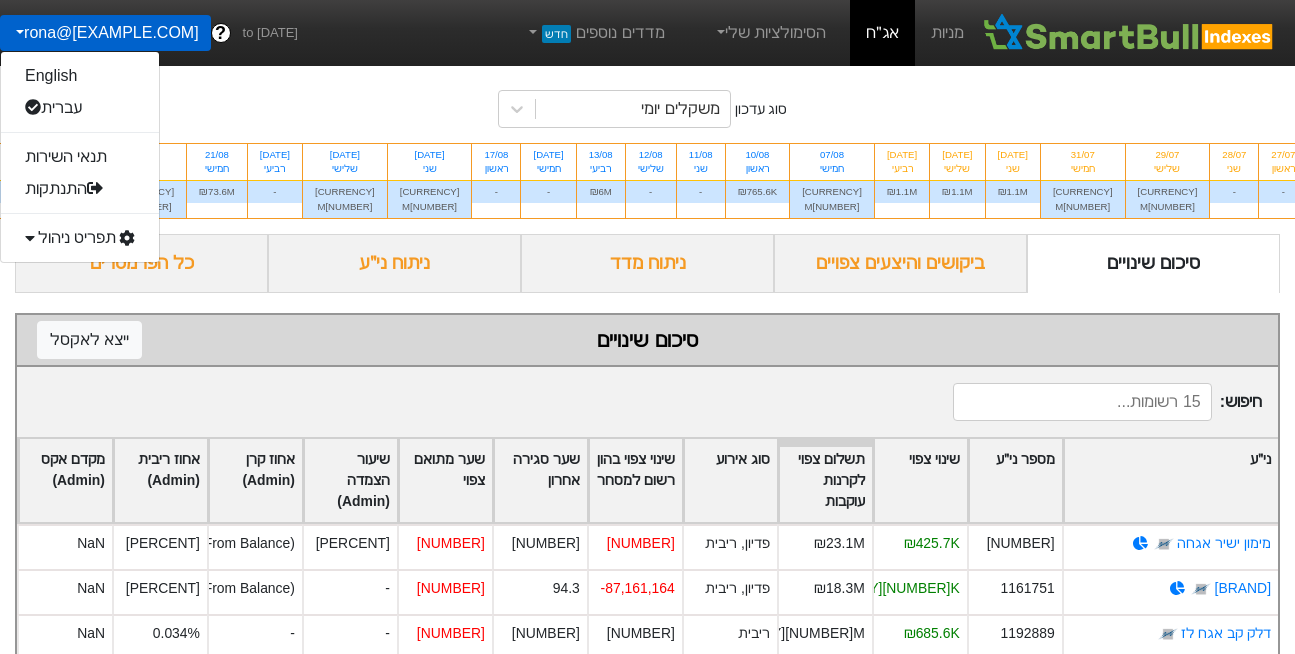 click on "תפריט ניהול" at bounding box center [80, 238] 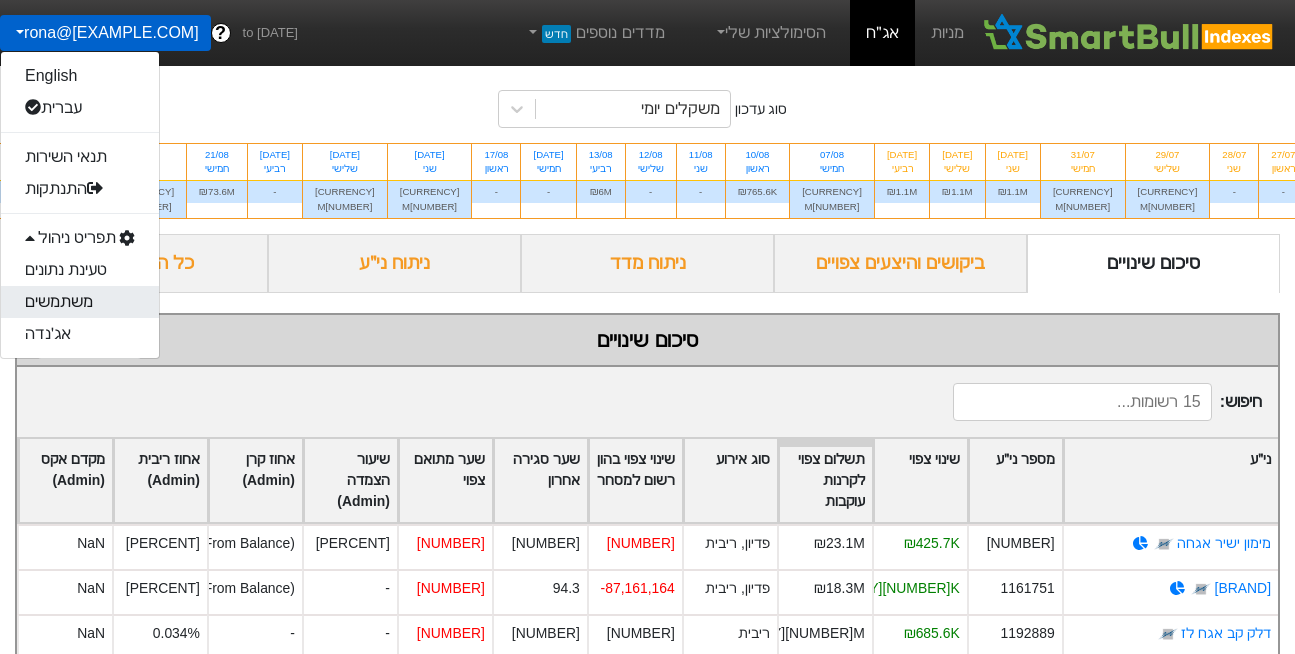 click on "משתמשים" at bounding box center [80, 302] 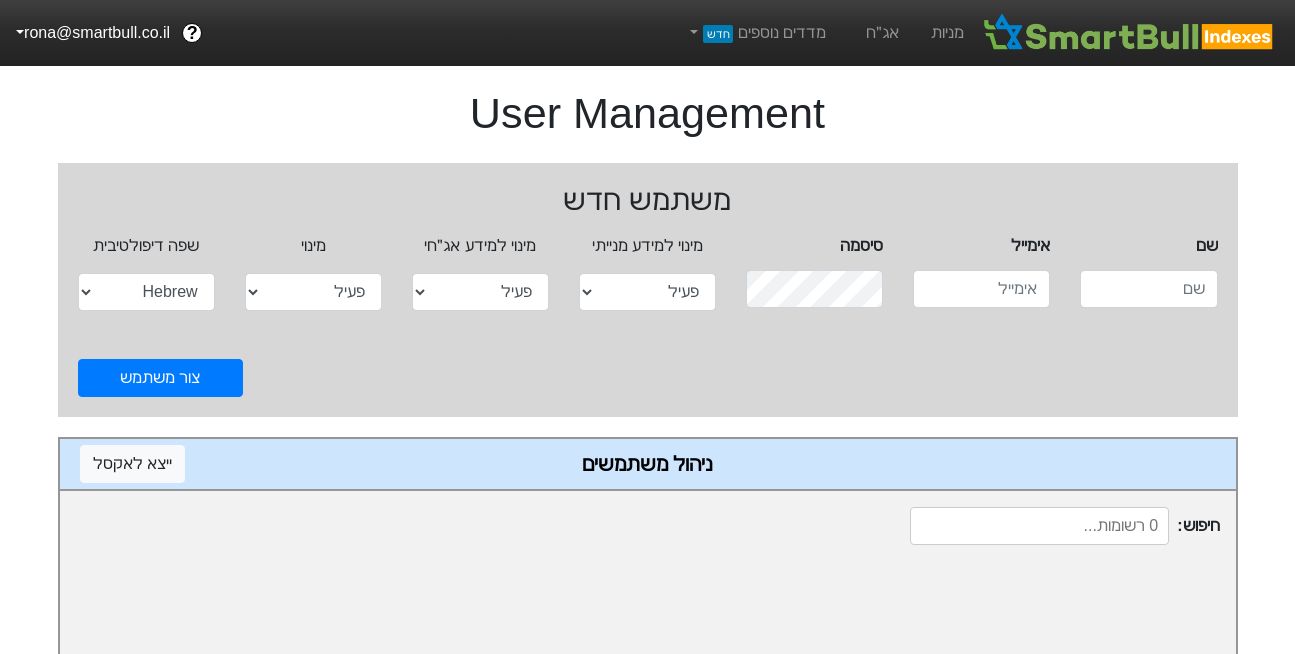 select on "active" 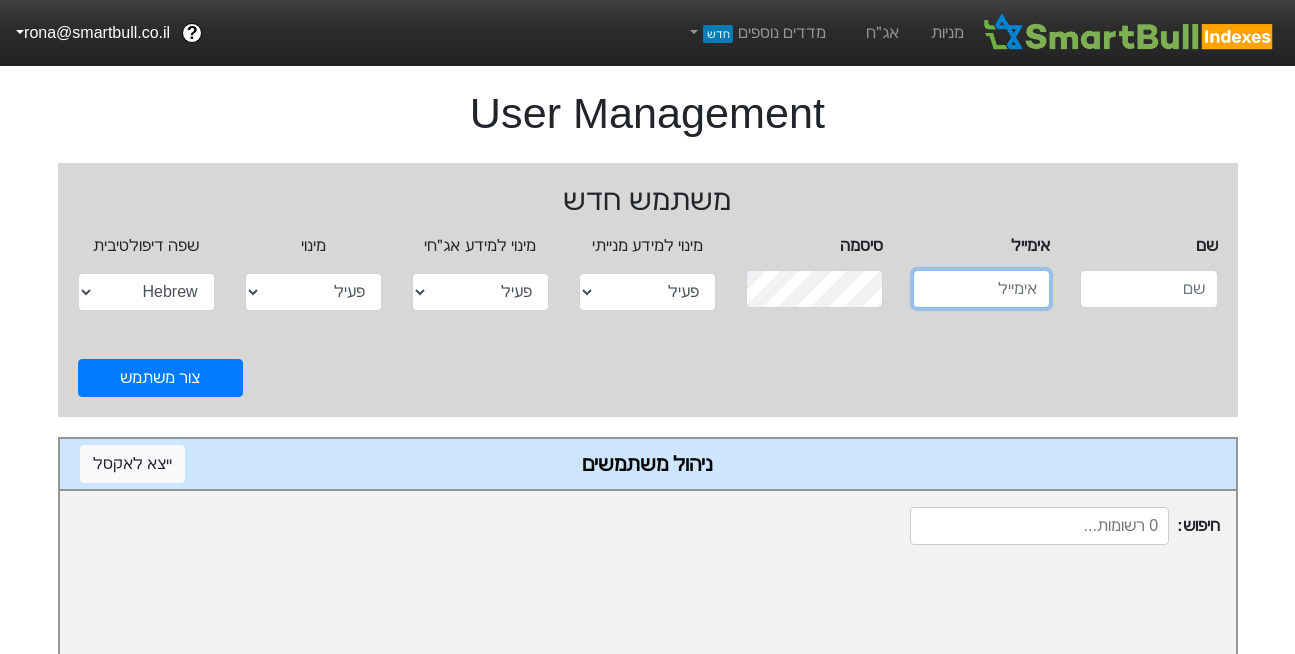 type on "DEMO@[EXAMPLE.COM]" 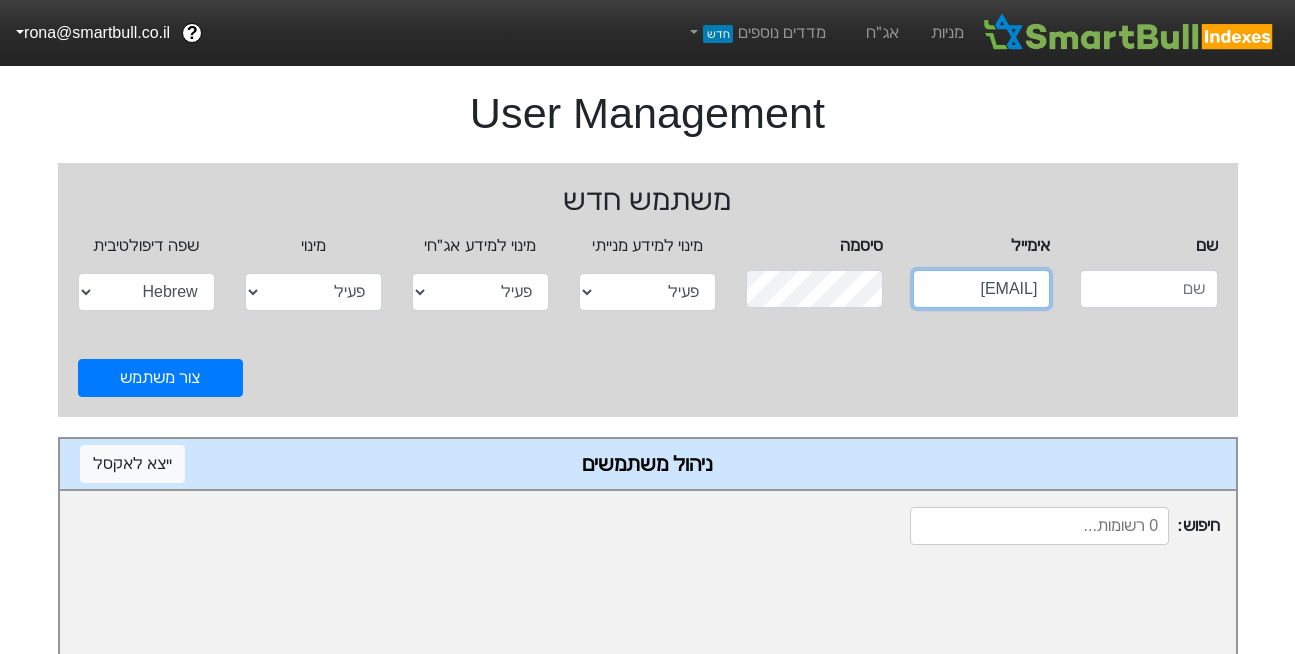 scroll, scrollTop: 0, scrollLeft: 0, axis: both 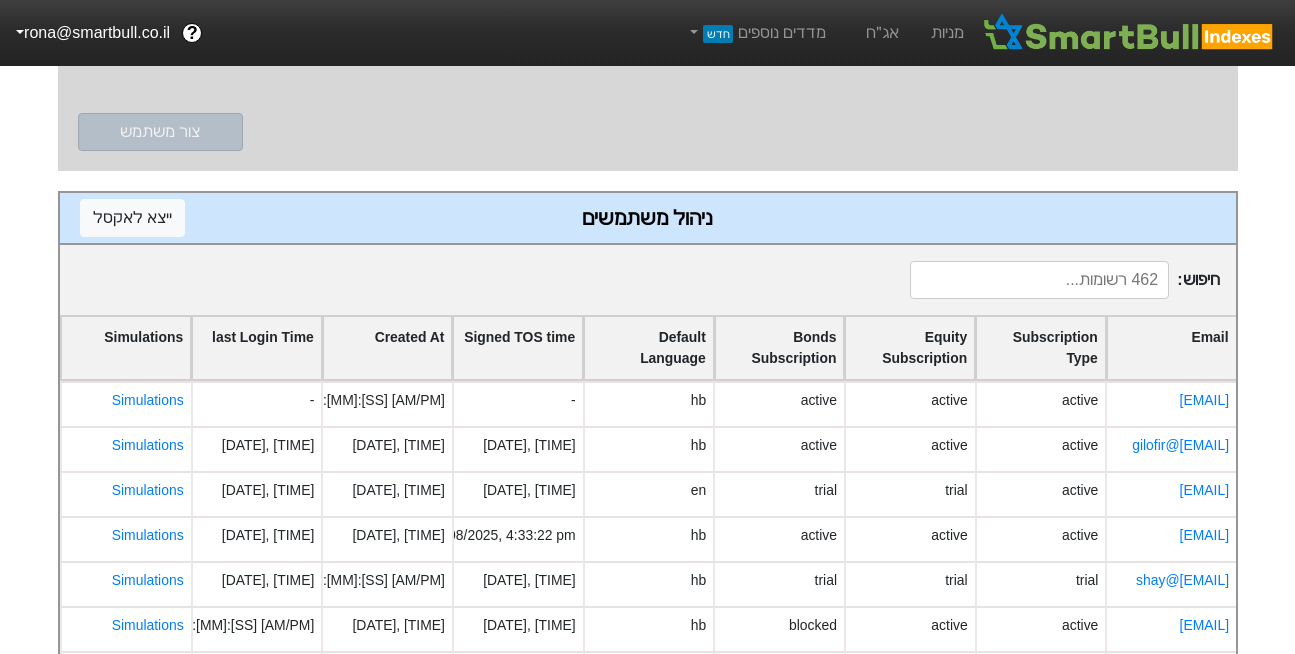 click at bounding box center [1039, 280] 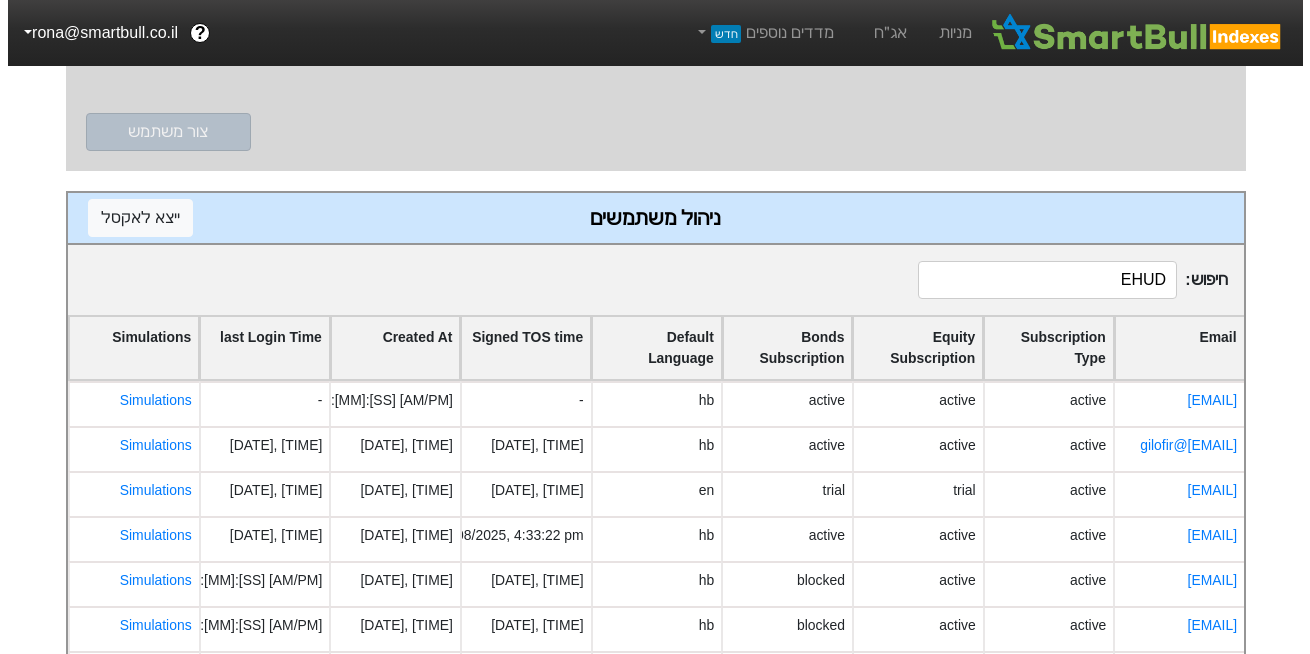 scroll, scrollTop: 188, scrollLeft: 0, axis: vertical 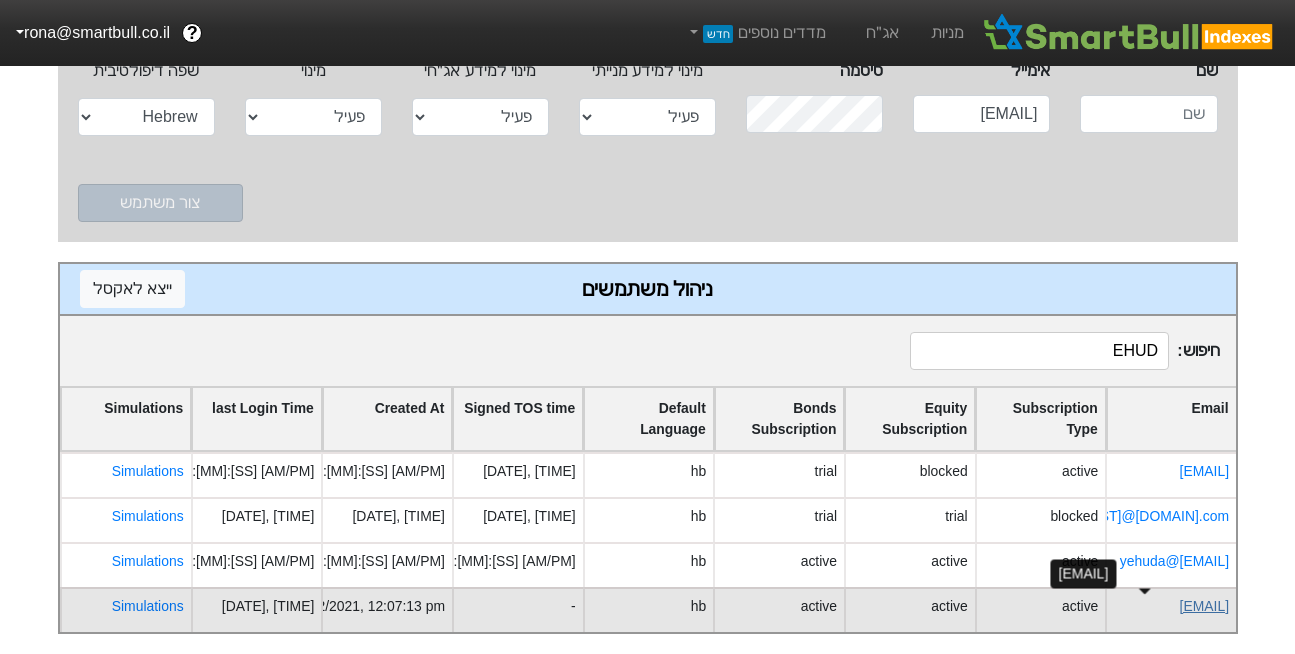 type on "EHUD" 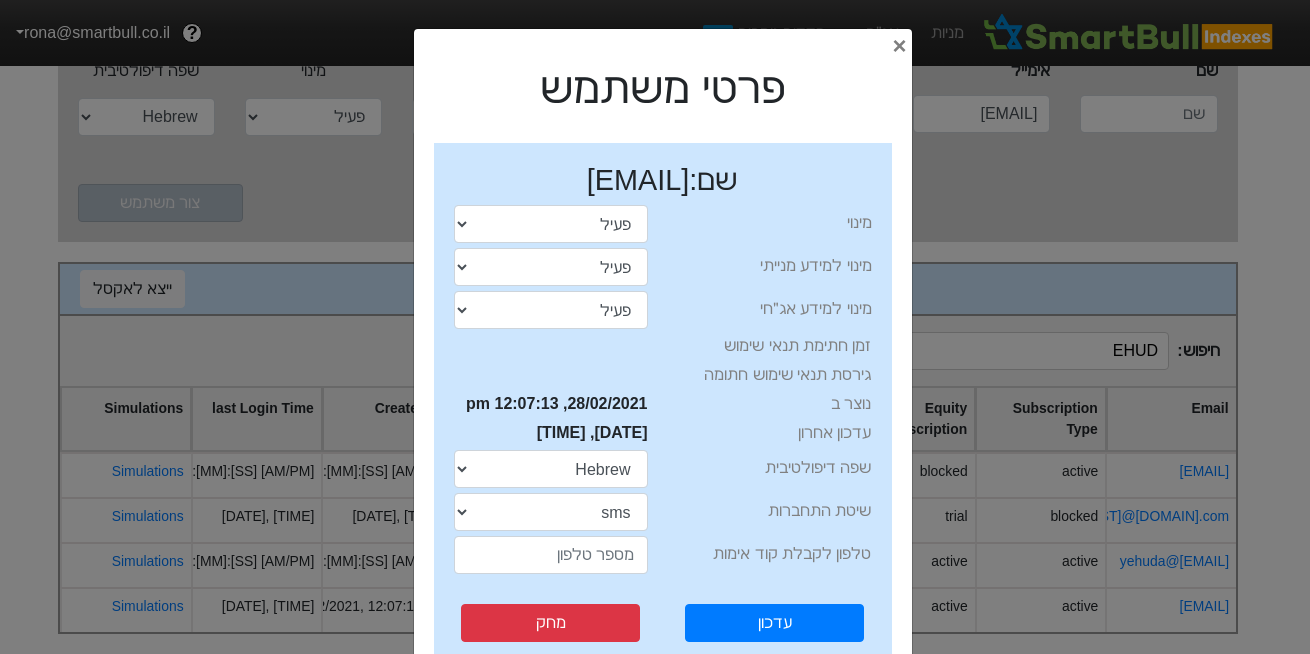 scroll, scrollTop: 119, scrollLeft: 0, axis: vertical 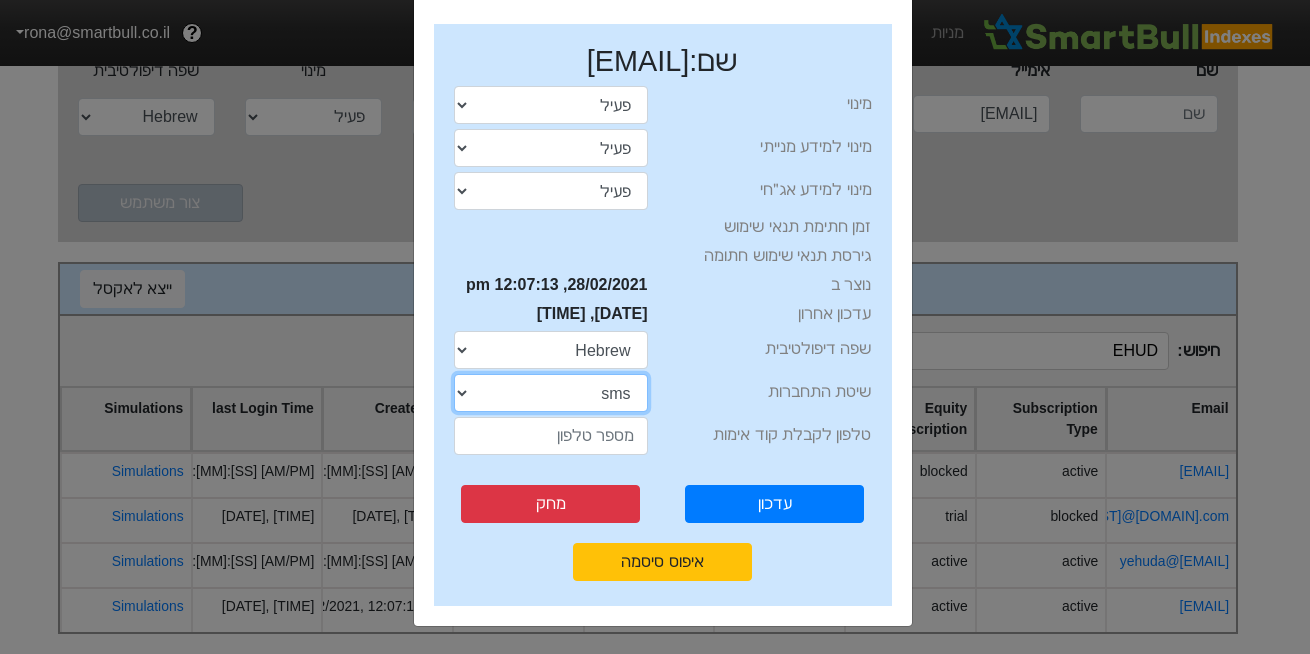 click on "sms password" at bounding box center (551, 393) 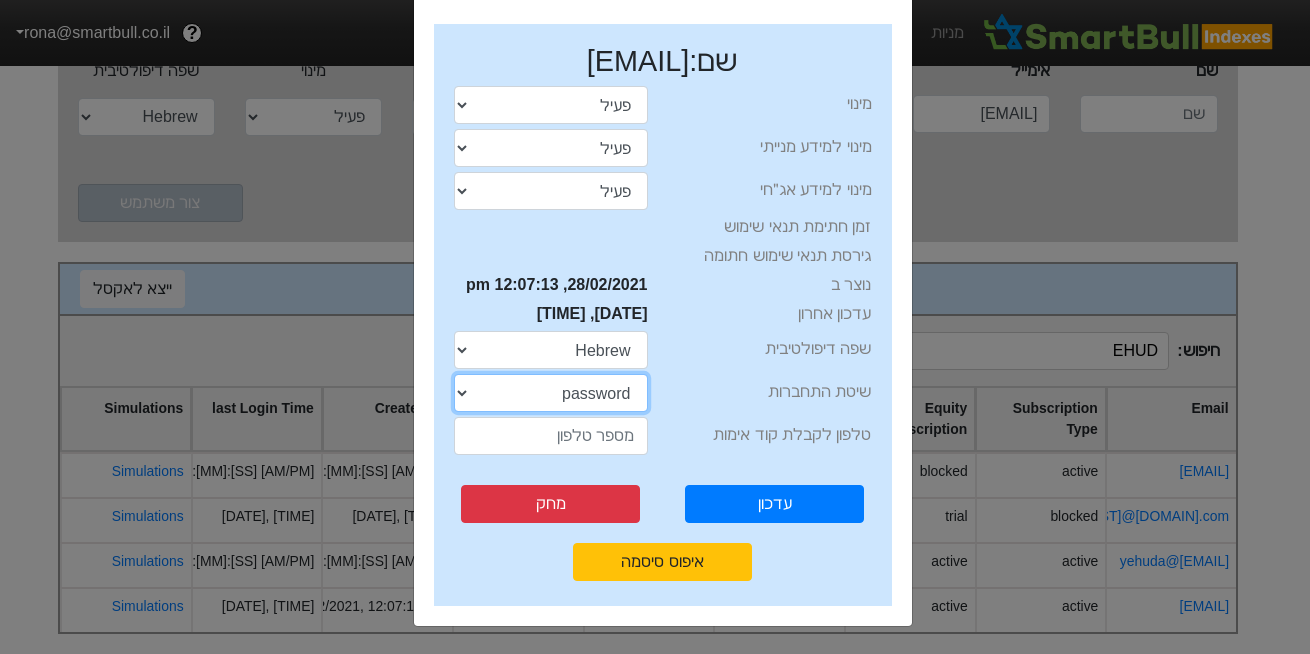 click on "sms password" at bounding box center [551, 393] 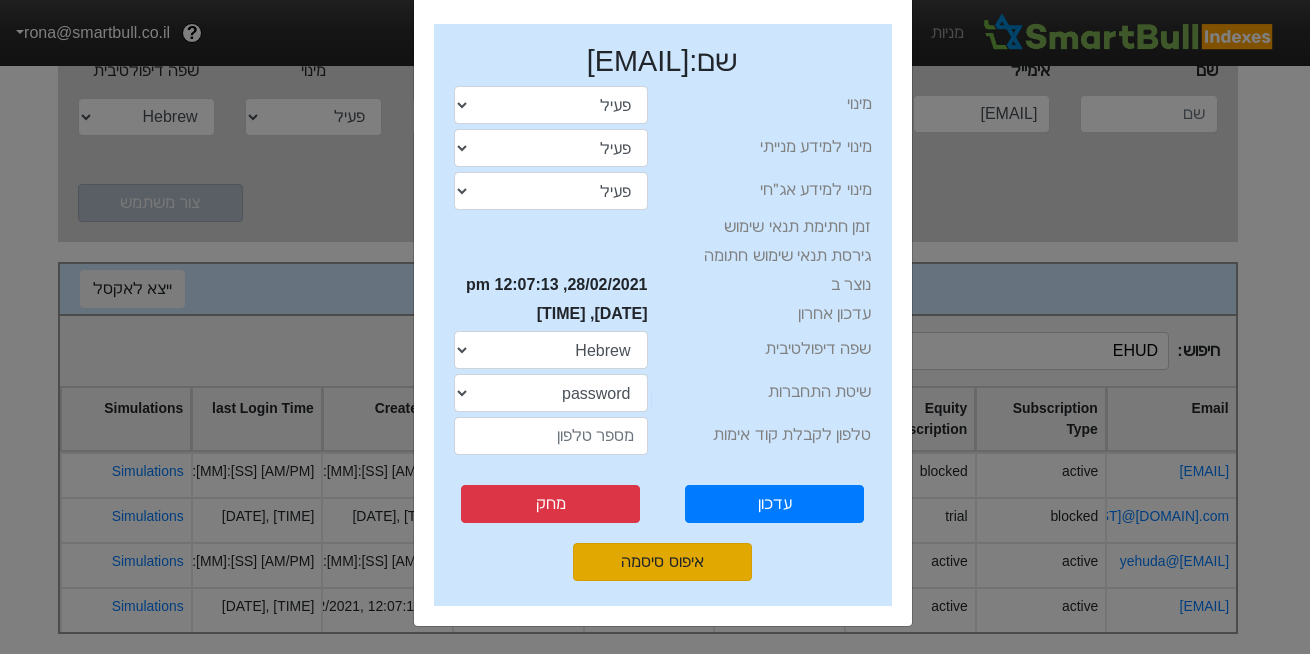 click on "איפוס סיסמה" at bounding box center (662, 562) 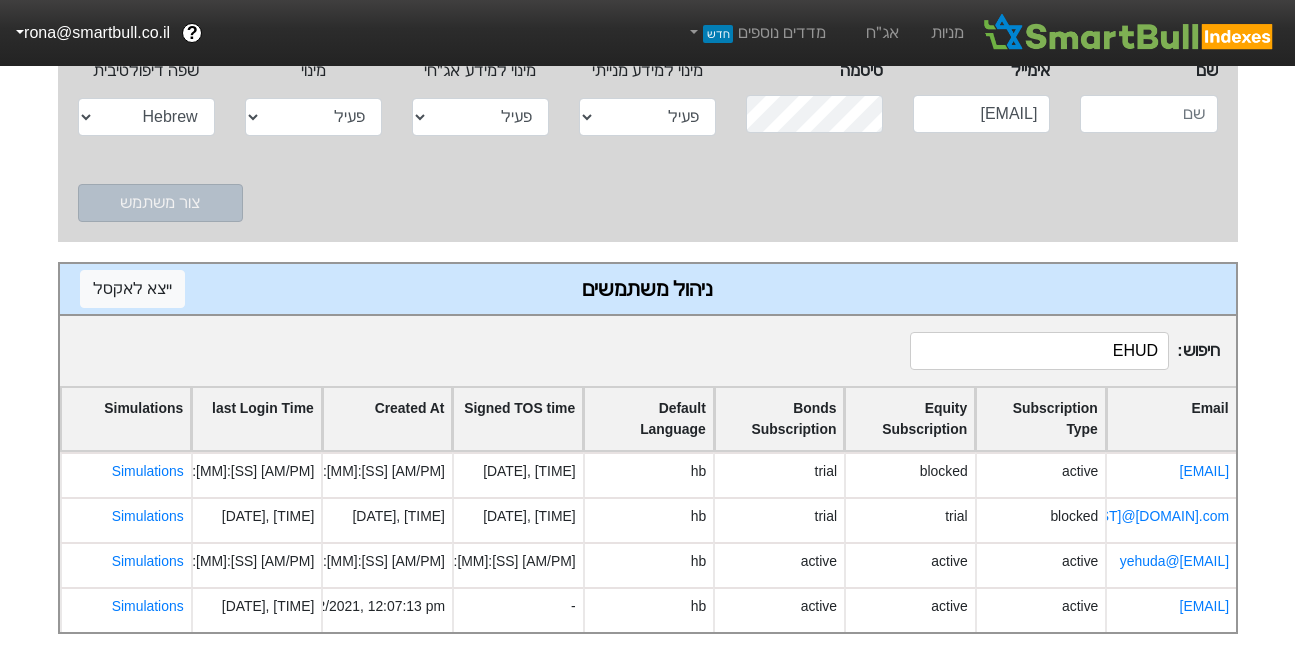 click on "EHUD" at bounding box center [1039, 351] 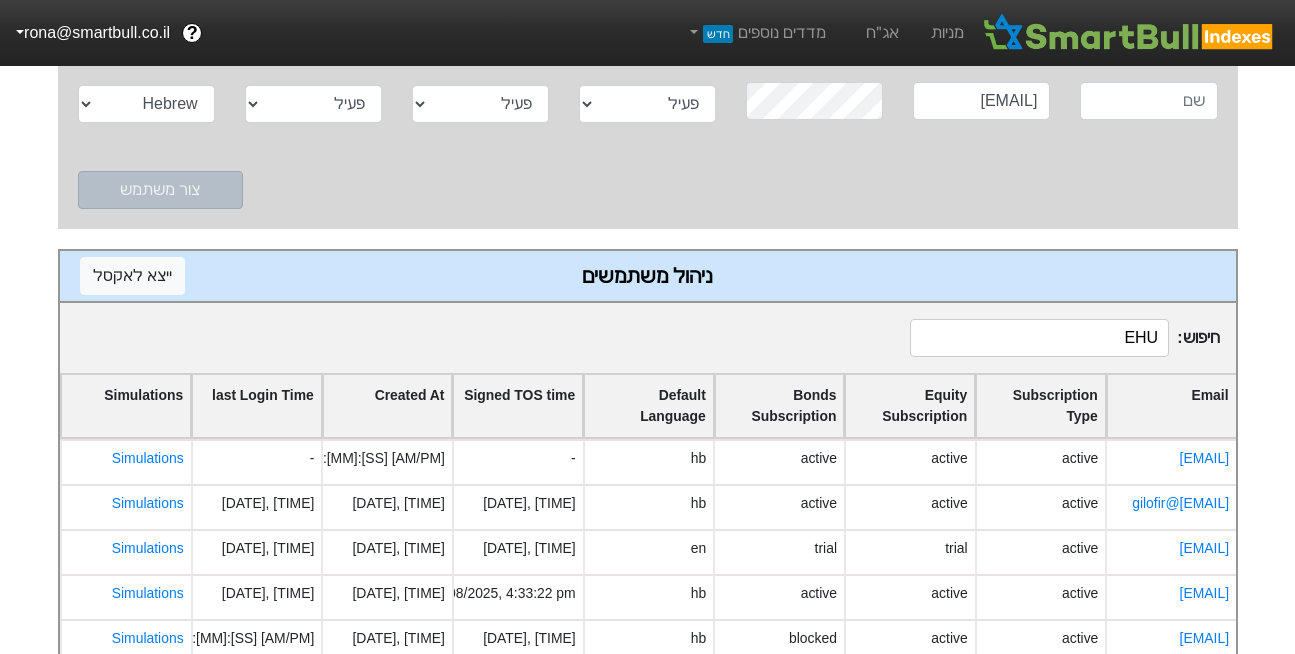 type on "EHUD" 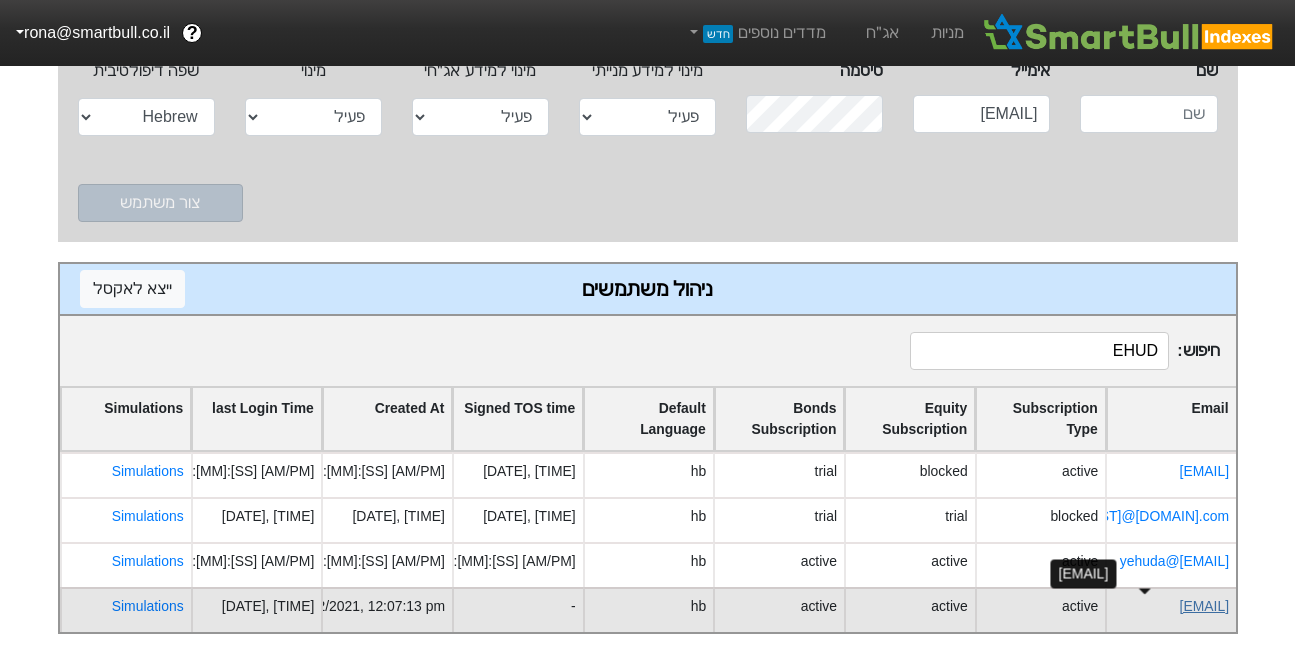 click on "ehud.itzhakov@poalim.co.il" at bounding box center (1203, 606) 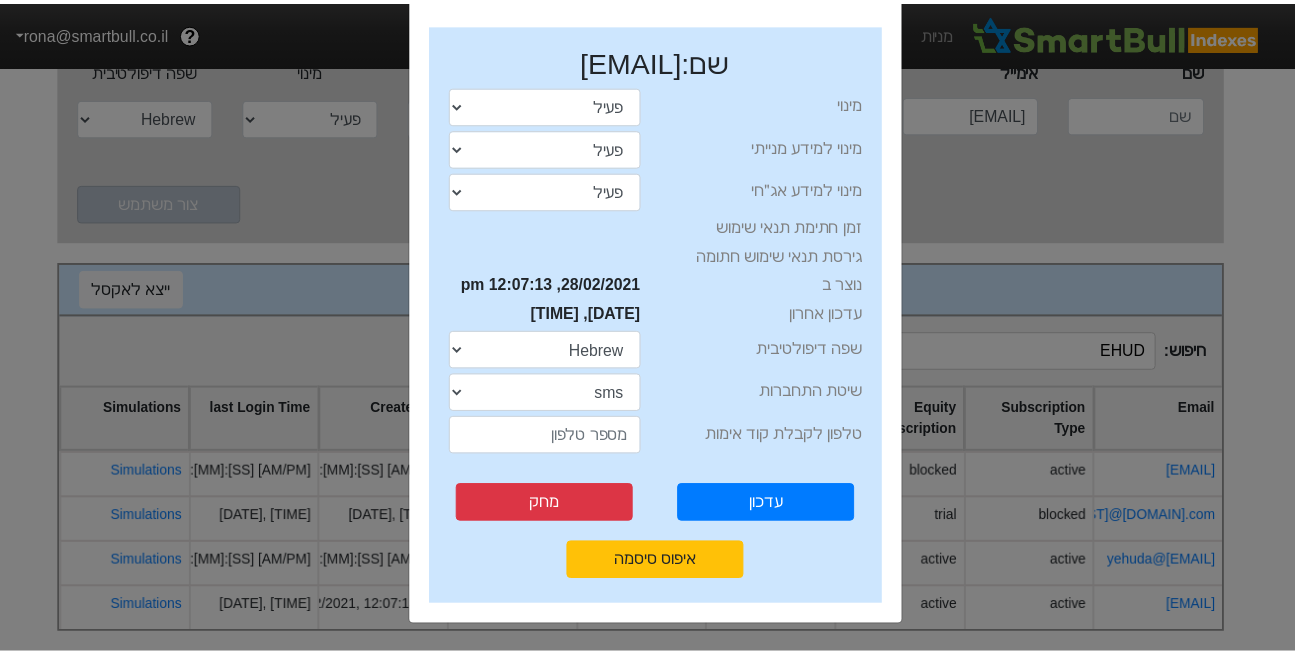 scroll, scrollTop: 0, scrollLeft: 0, axis: both 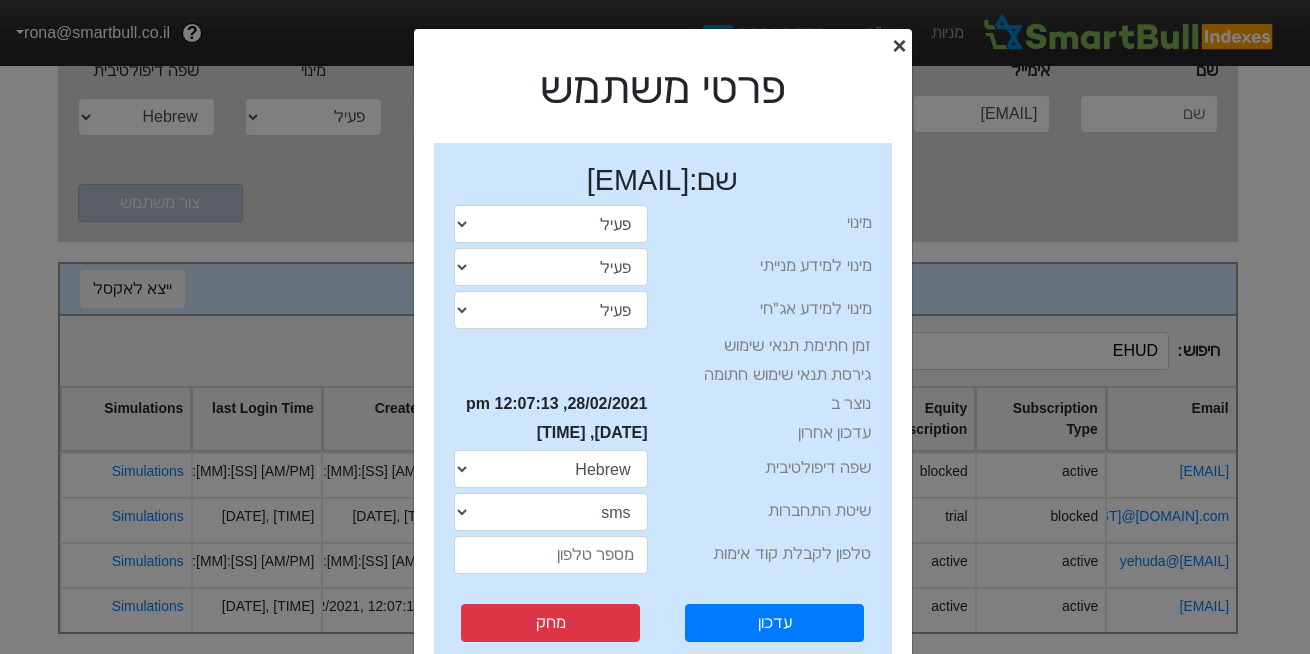 click on "×" at bounding box center [899, 45] 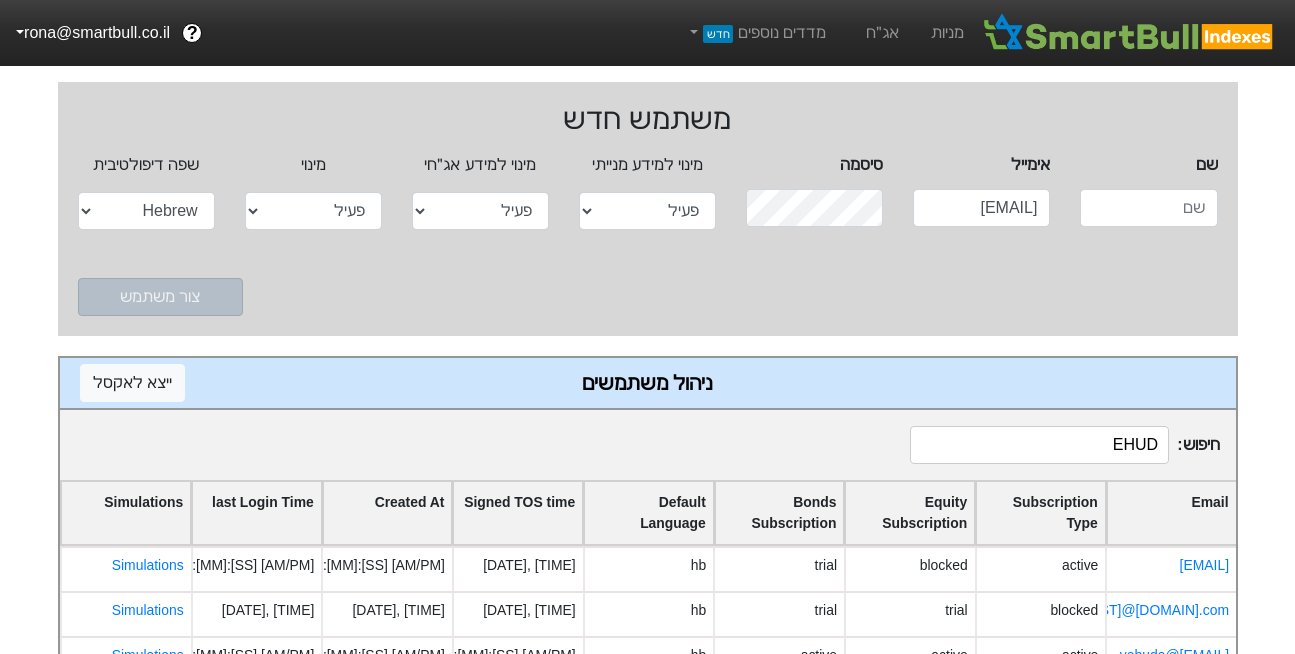 scroll, scrollTop: 0, scrollLeft: 0, axis: both 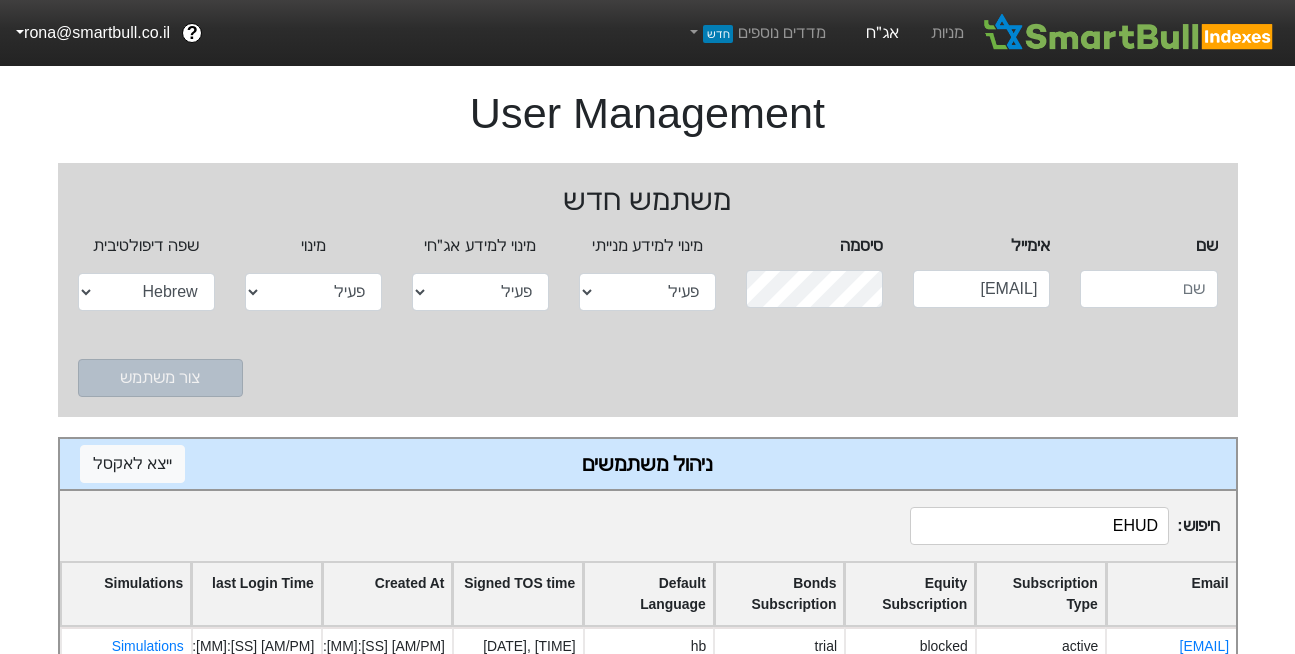 click on "אג״ח" at bounding box center (882, 33) 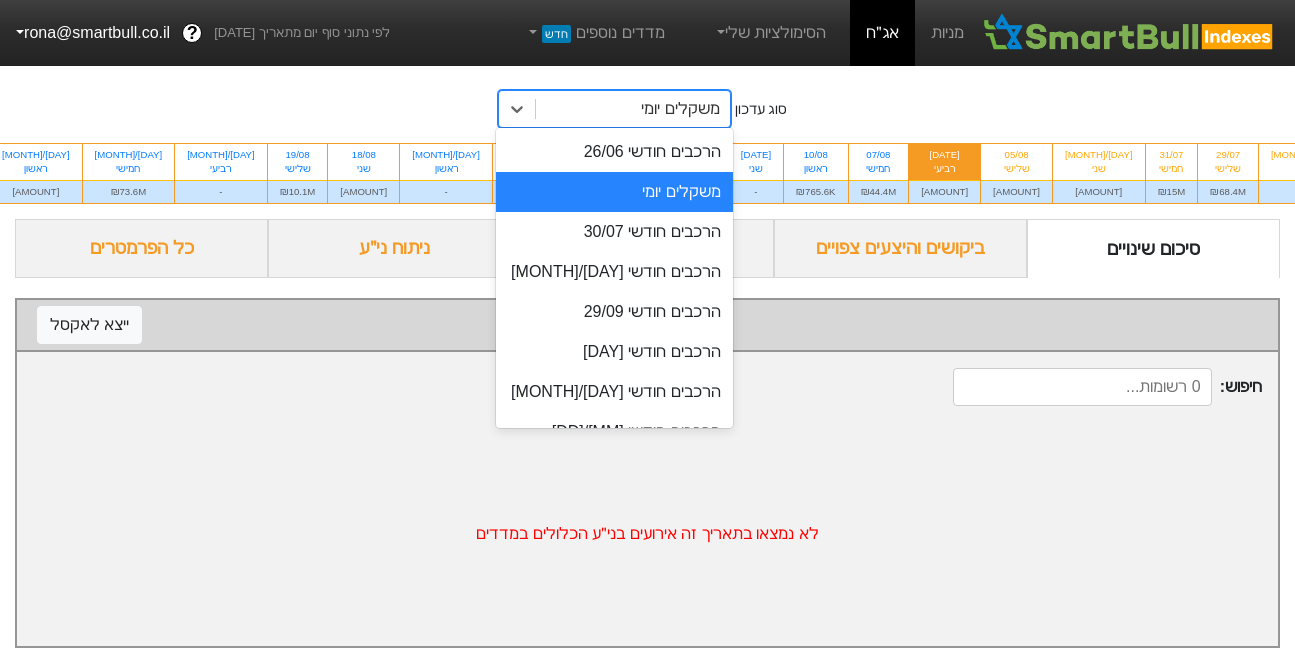 click on "משקלים יומי" at bounding box center (680, 109) 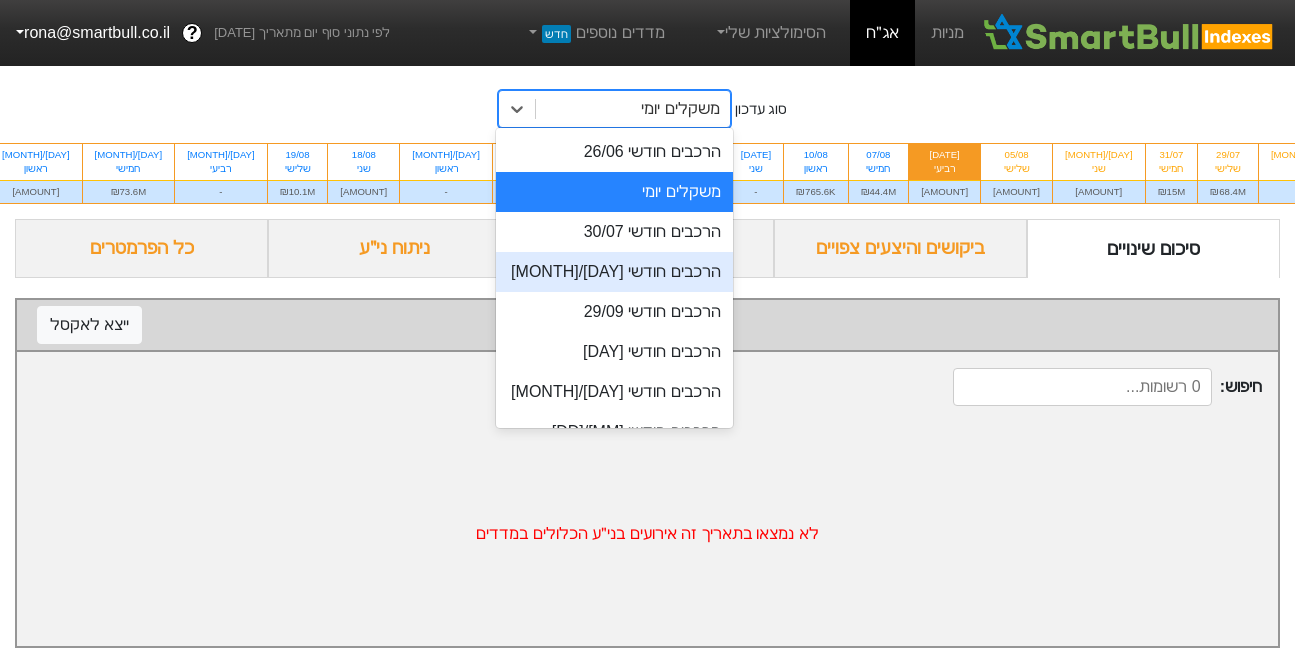 click on "[DATE]" at bounding box center (614, 272) 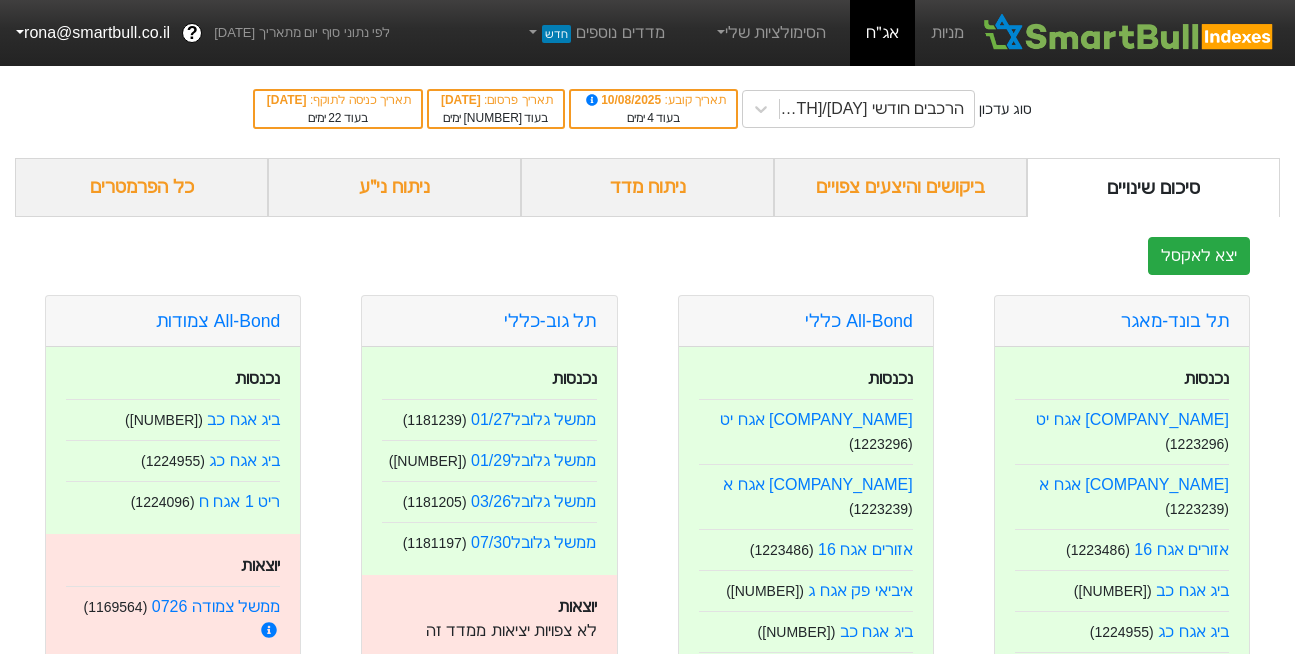 click on "ביקושים והיצעים צפויים" at bounding box center [900, 187] 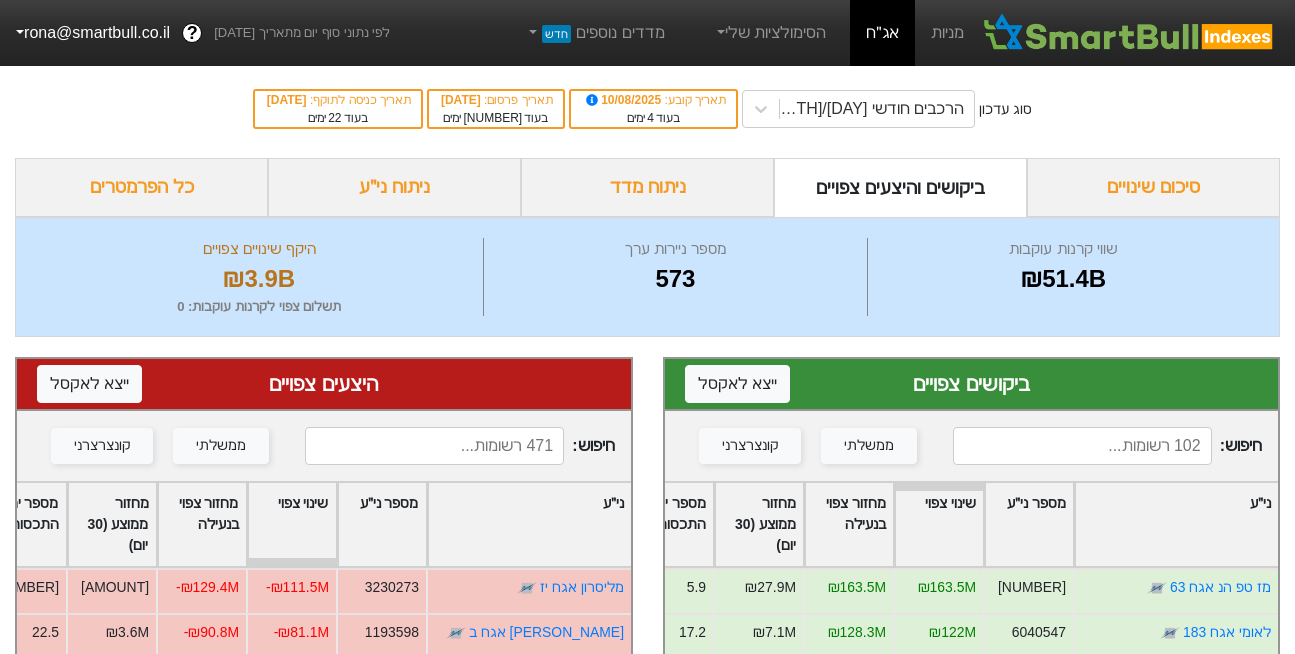 click on "סיכום שינויים" at bounding box center (1153, 187) 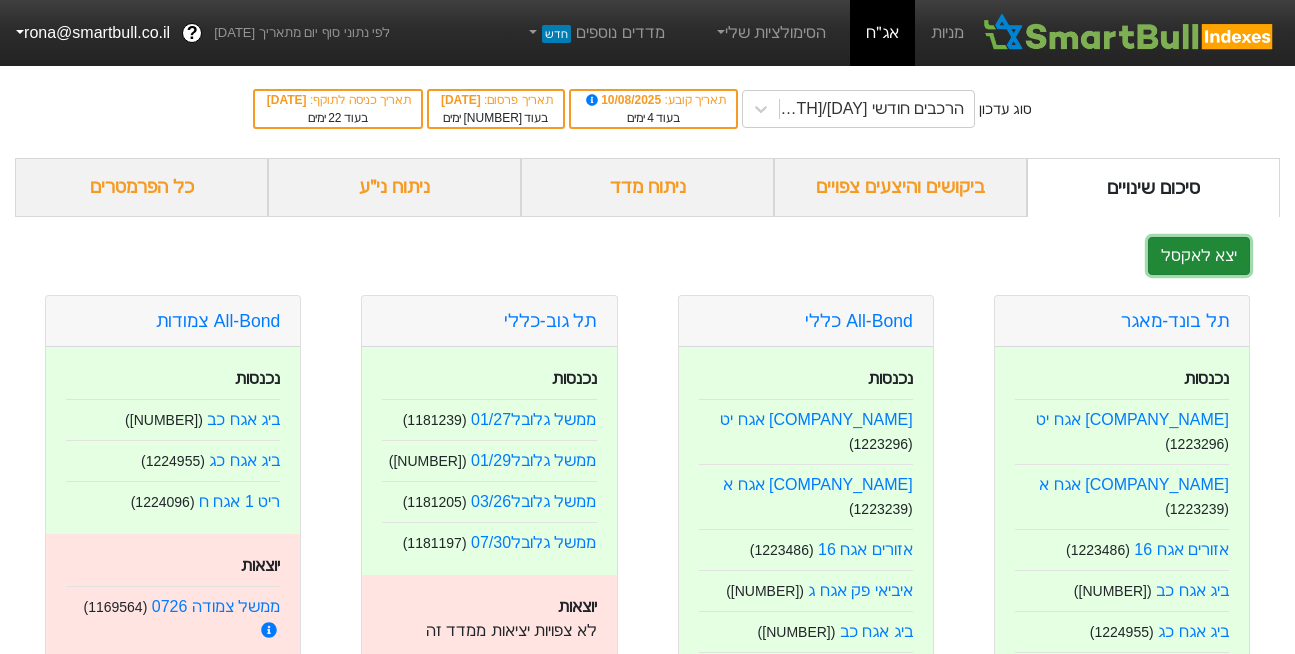 click on "יצא לאקסל" at bounding box center (1199, 256) 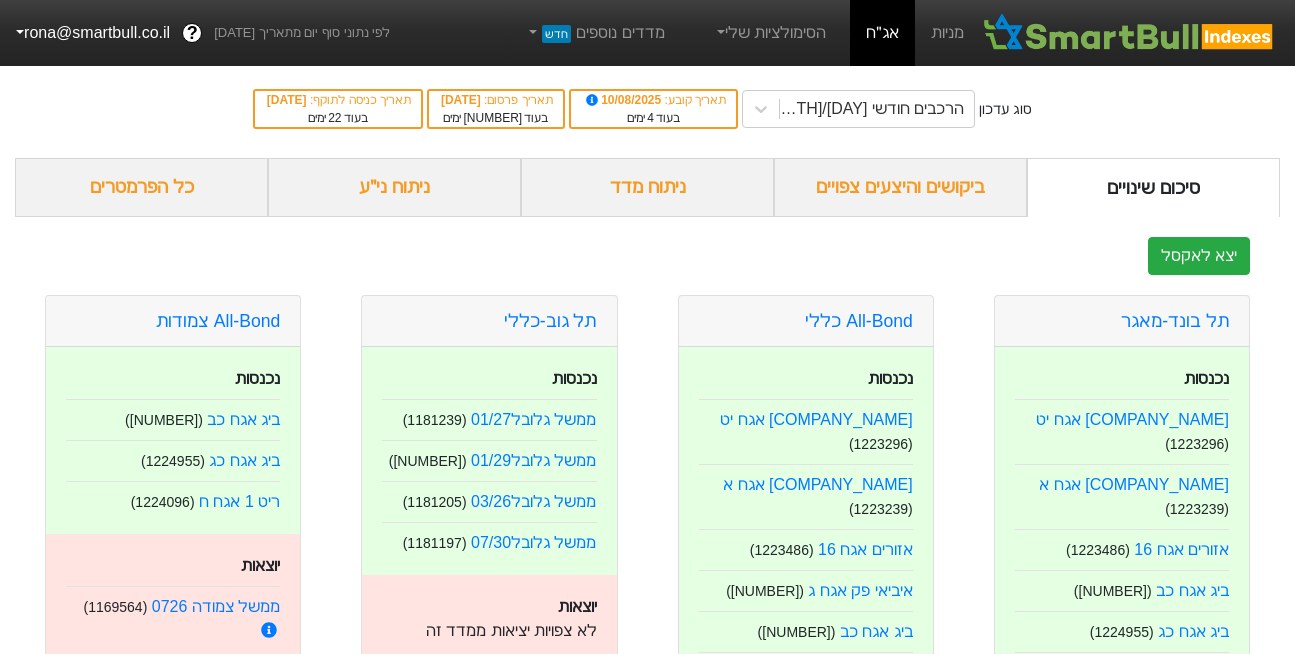 click on "ביקושים והיצעים צפויים" at bounding box center [900, 187] 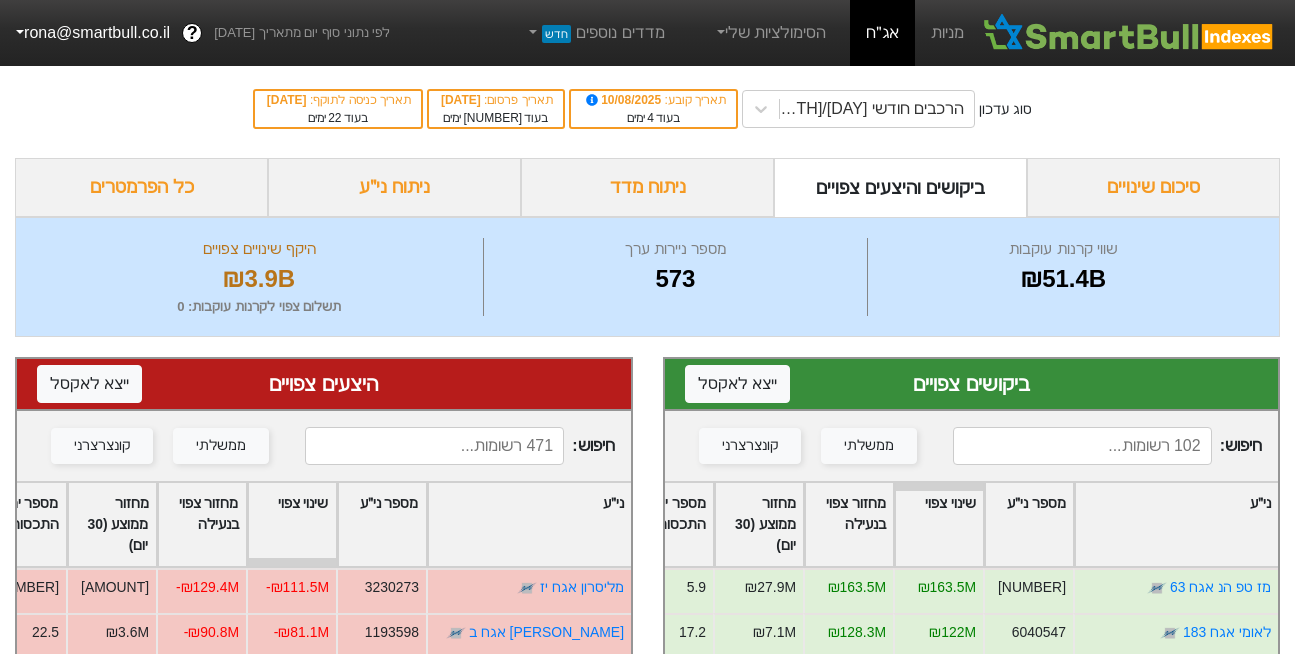 click on "ניתוח מדד" at bounding box center (647, 187) 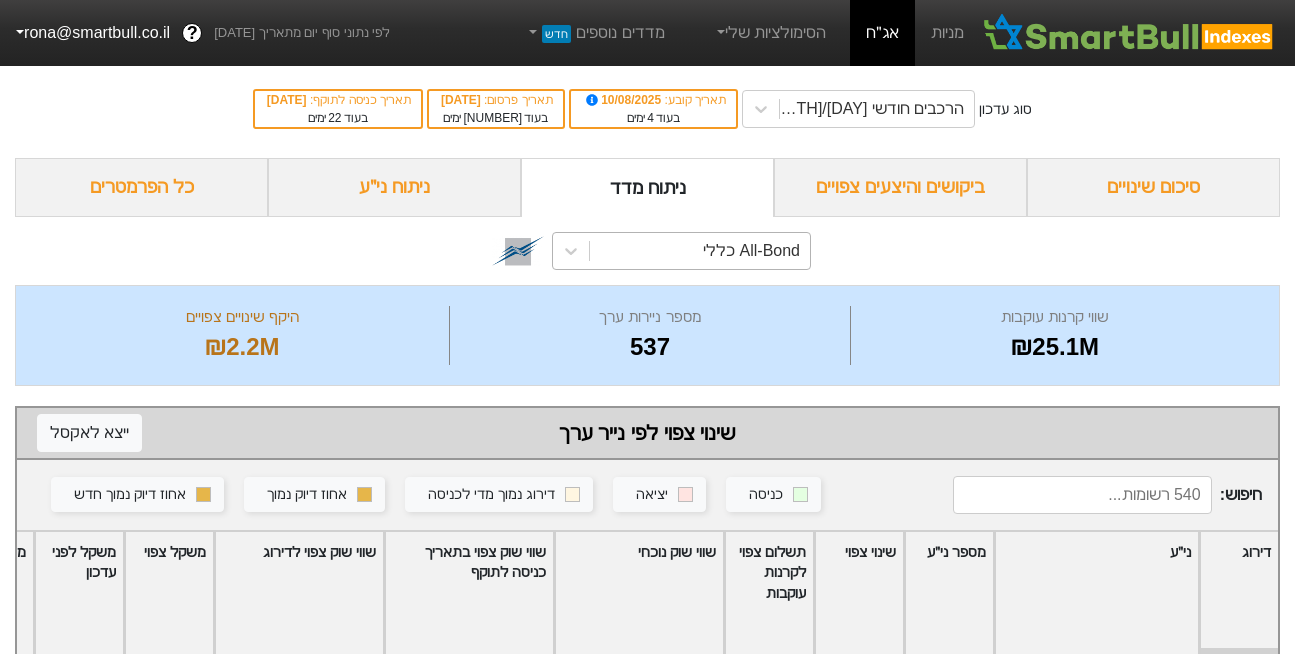 click on "[INDEX]" at bounding box center [751, 251] 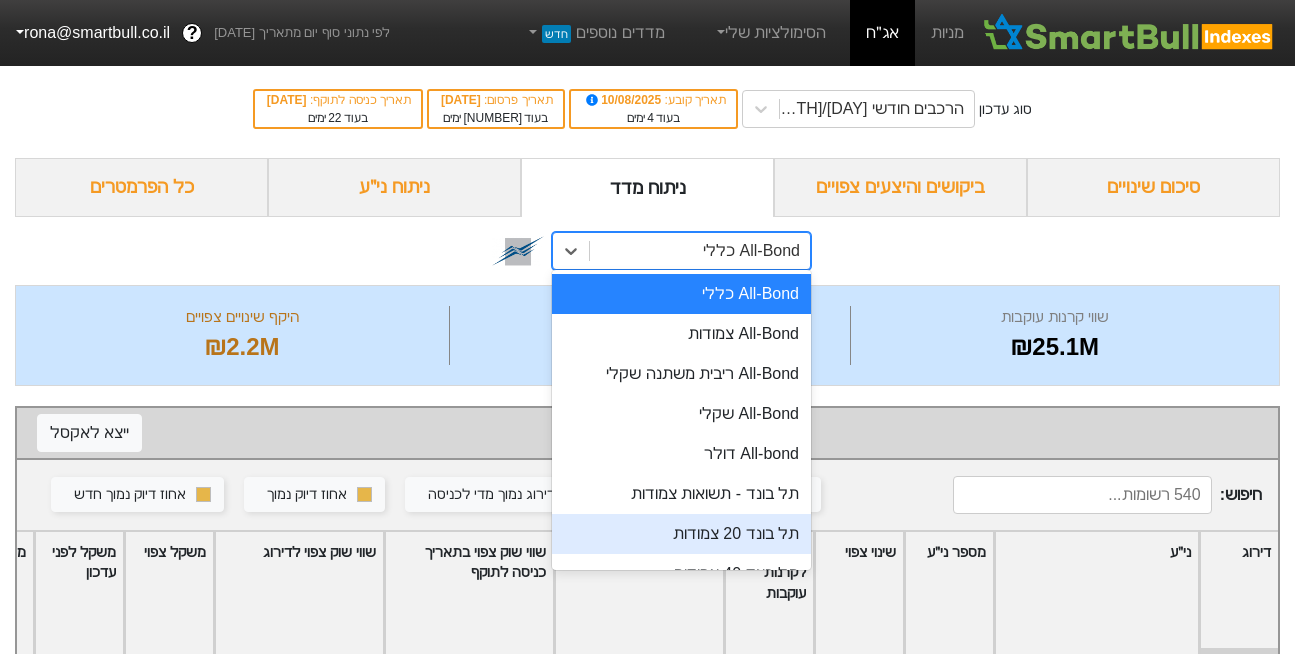 click on "תל בונד 20 צמודות" at bounding box center (681, 534) 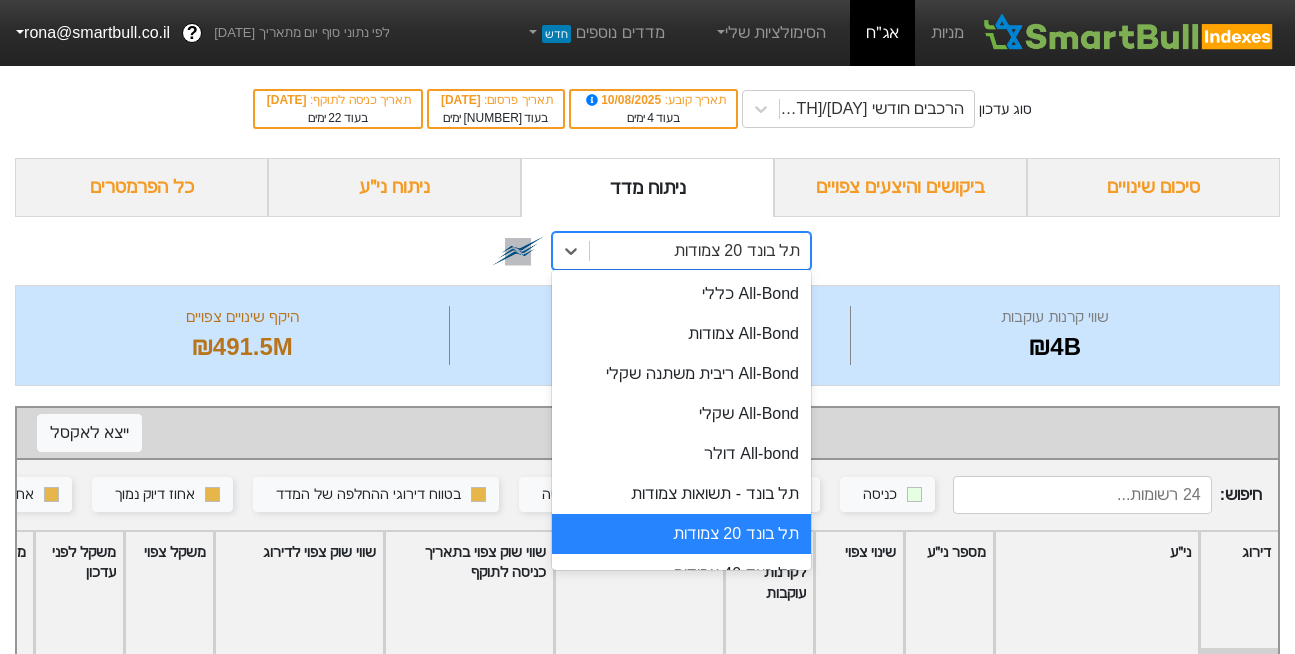click on "תל בונד 20 צמודות" at bounding box center [737, 251] 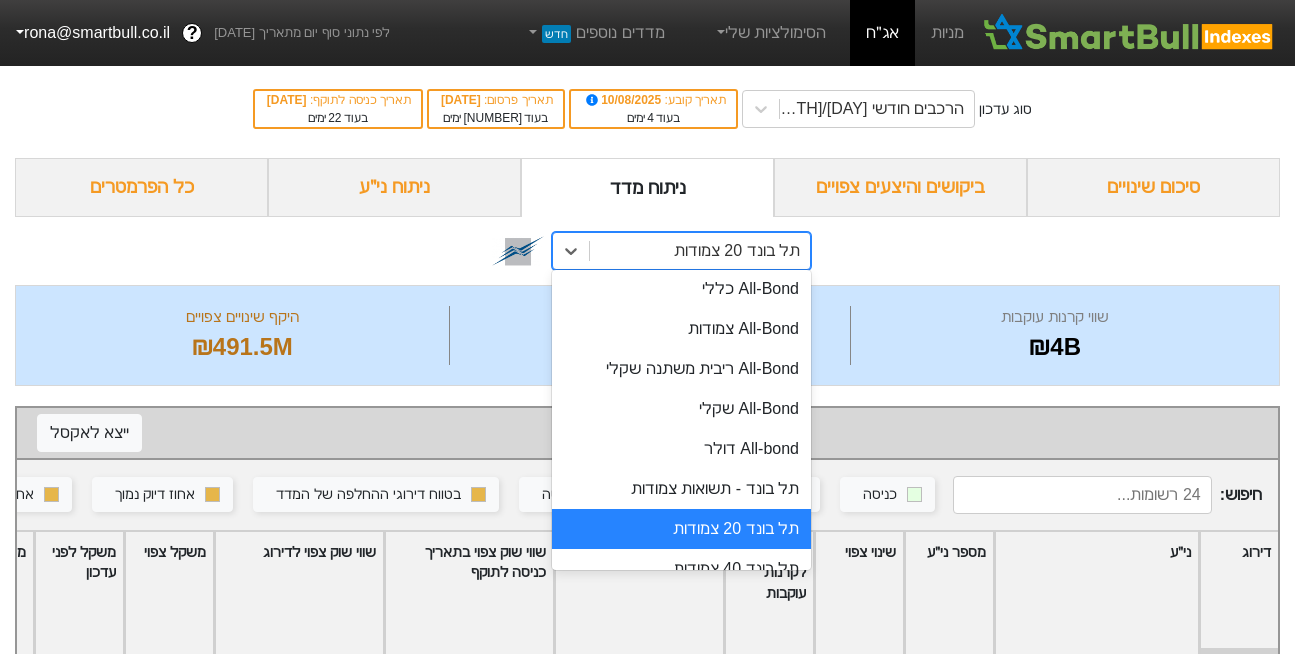 click on "תל בונד 20 צמודות" at bounding box center (681, 529) 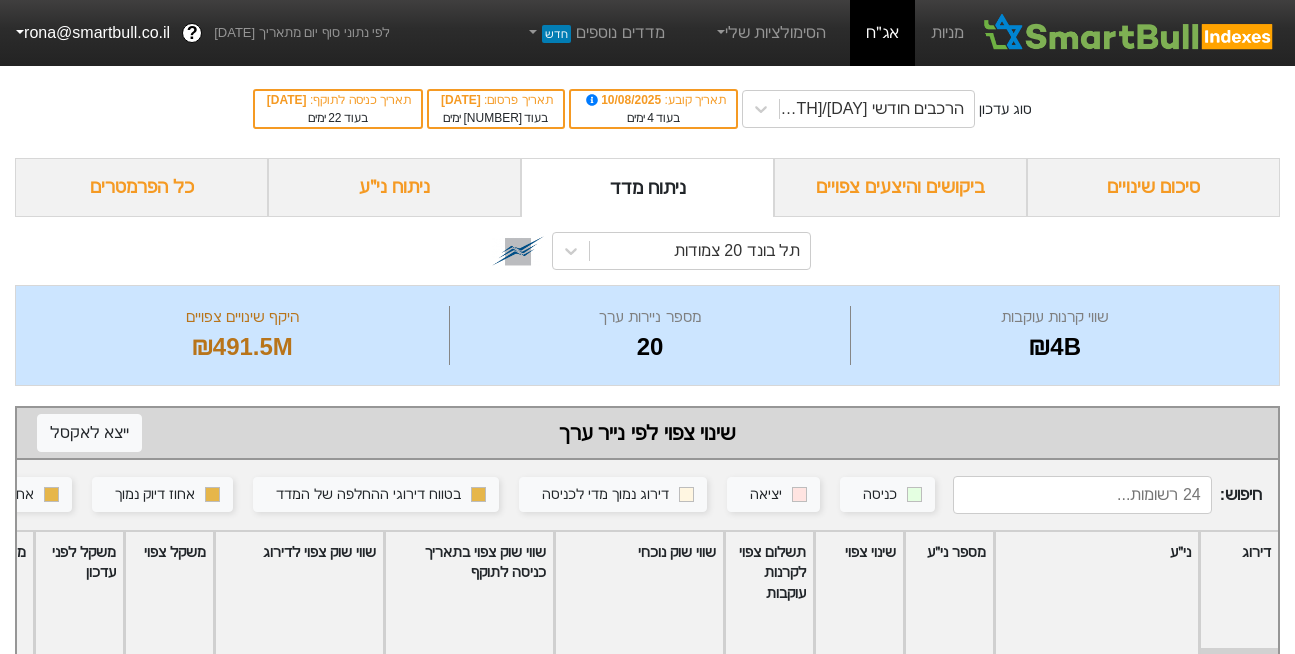 click on "שינוי צפוי לפי נייר ערך ייצא ל אקסל" at bounding box center (647, 433) 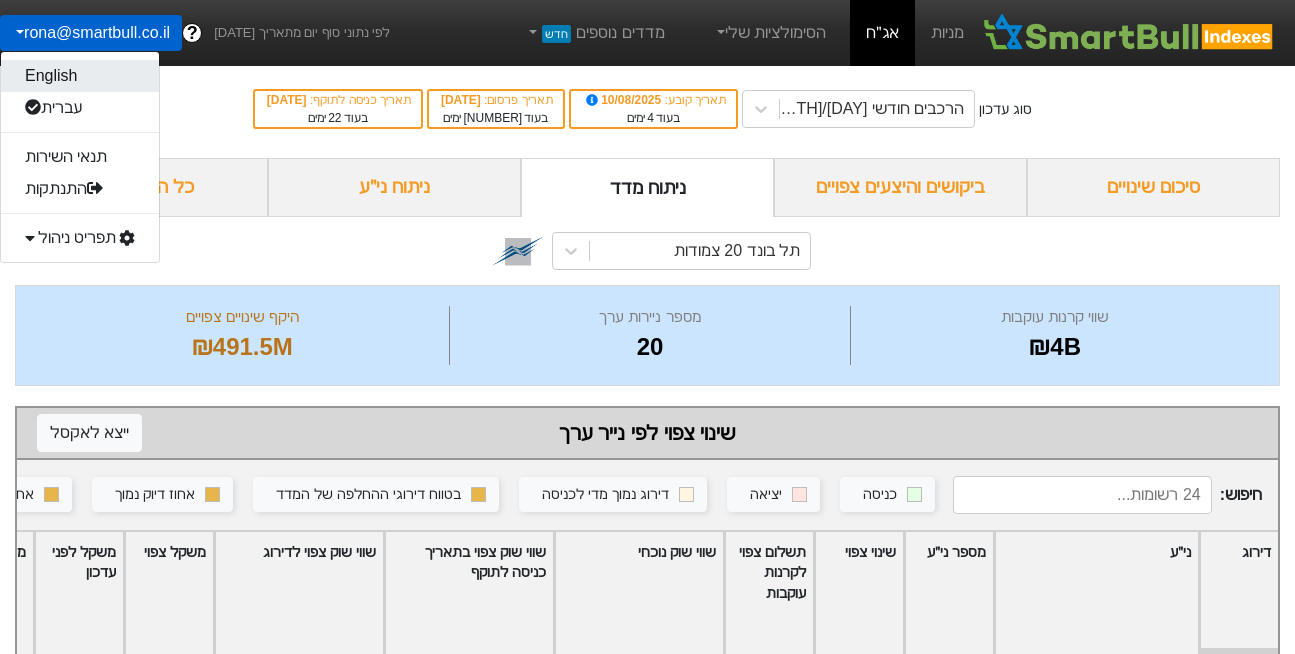 click on "English" at bounding box center (80, 76) 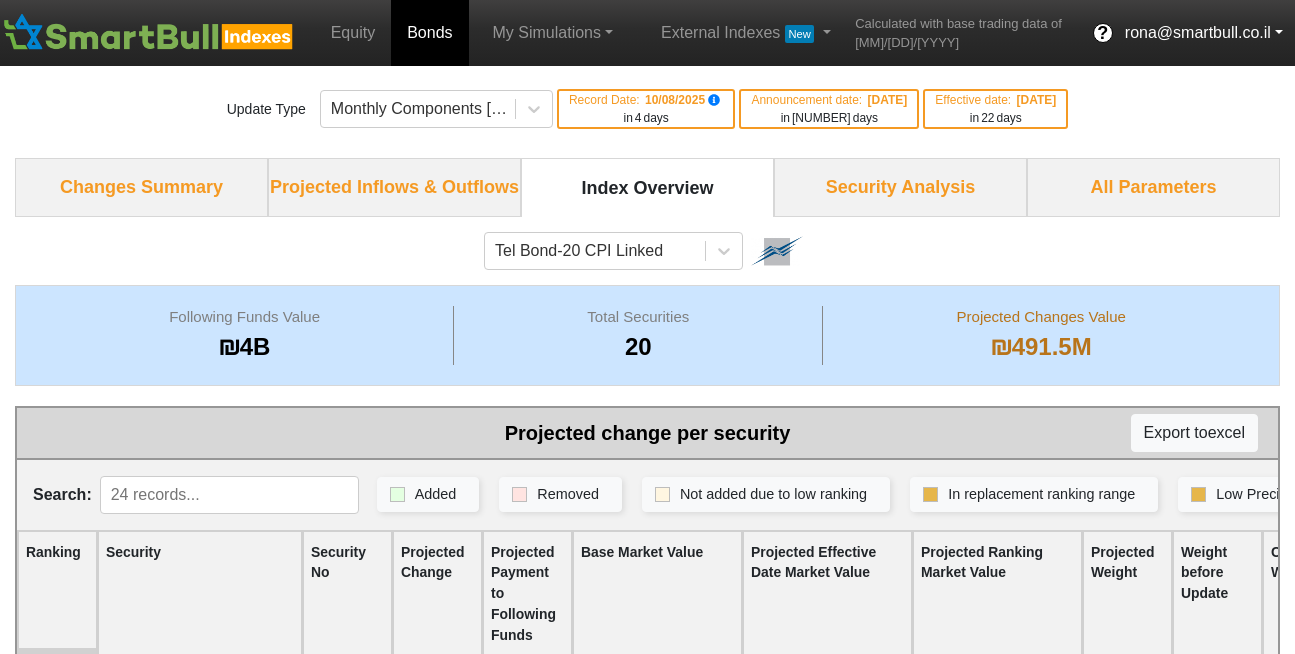 click on "Projected Inflows & Outflows" at bounding box center (394, 187) 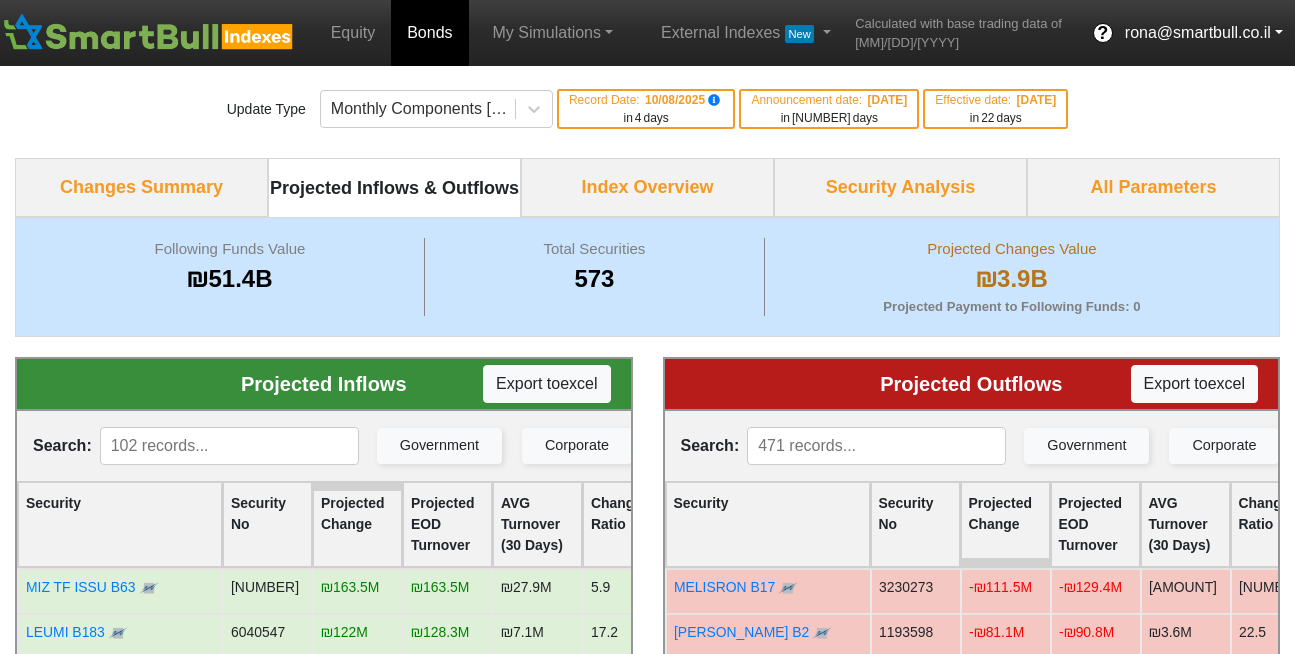 click on "rona@[EXAMPLE.COM]" at bounding box center [1204, 33] 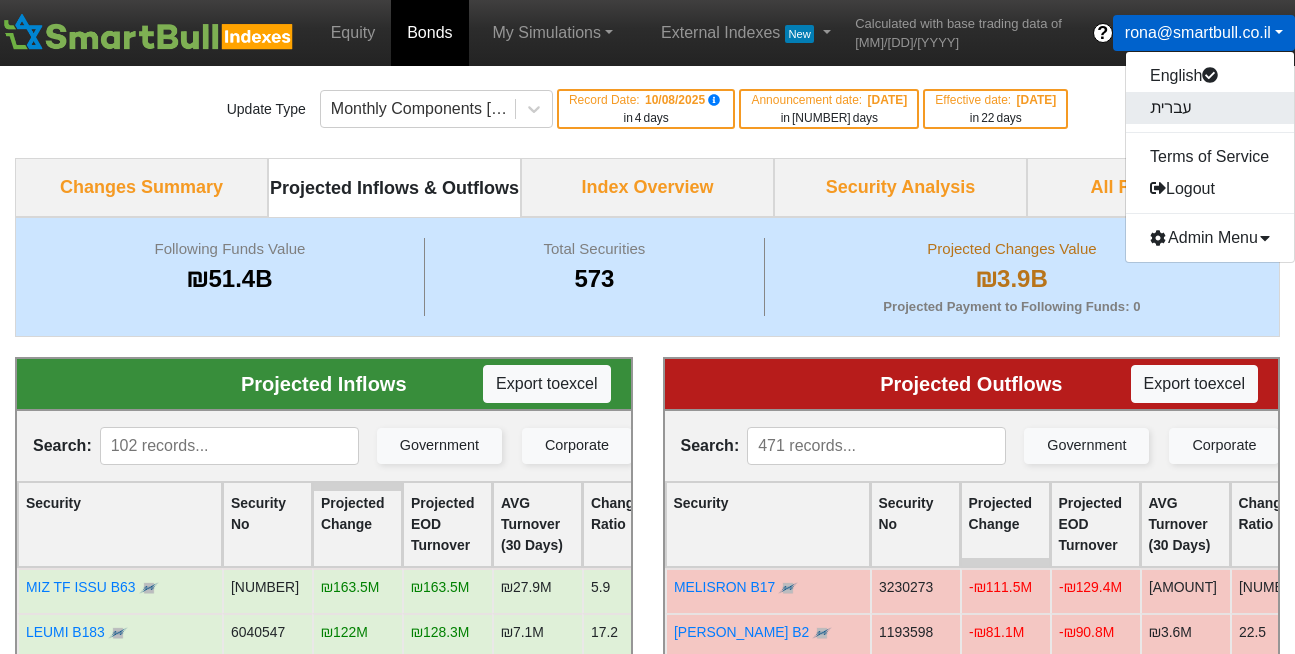 click on "עברית" at bounding box center [1210, 108] 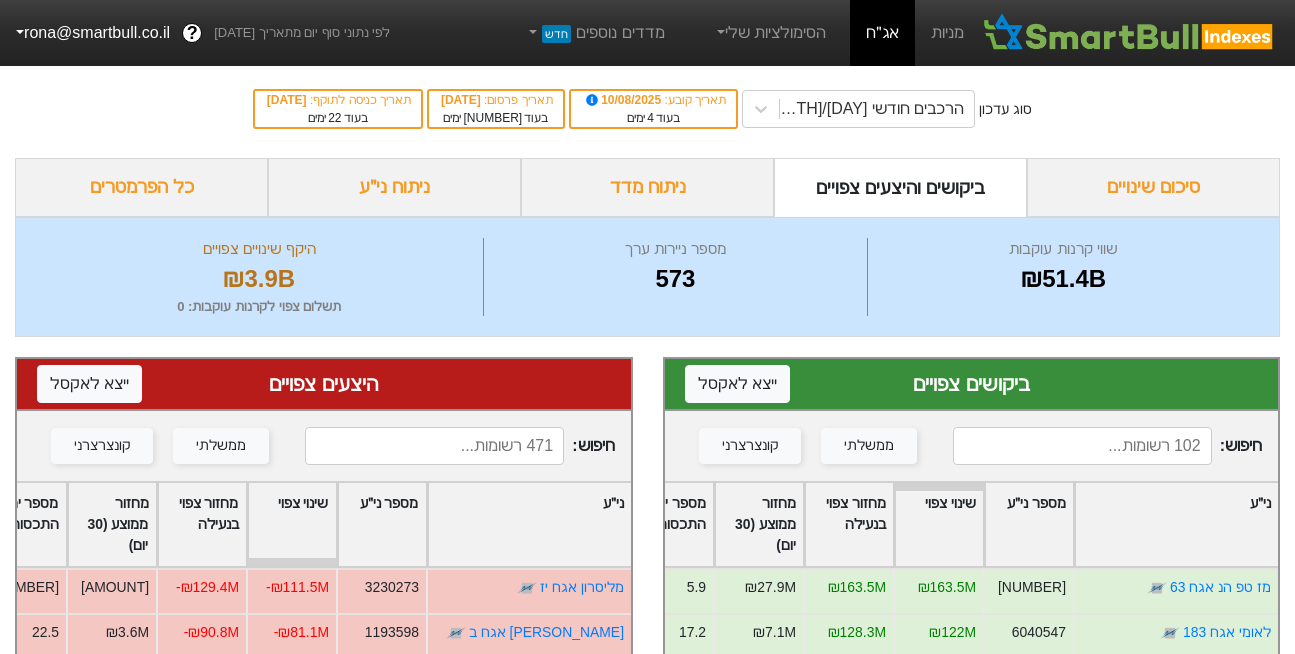 type 